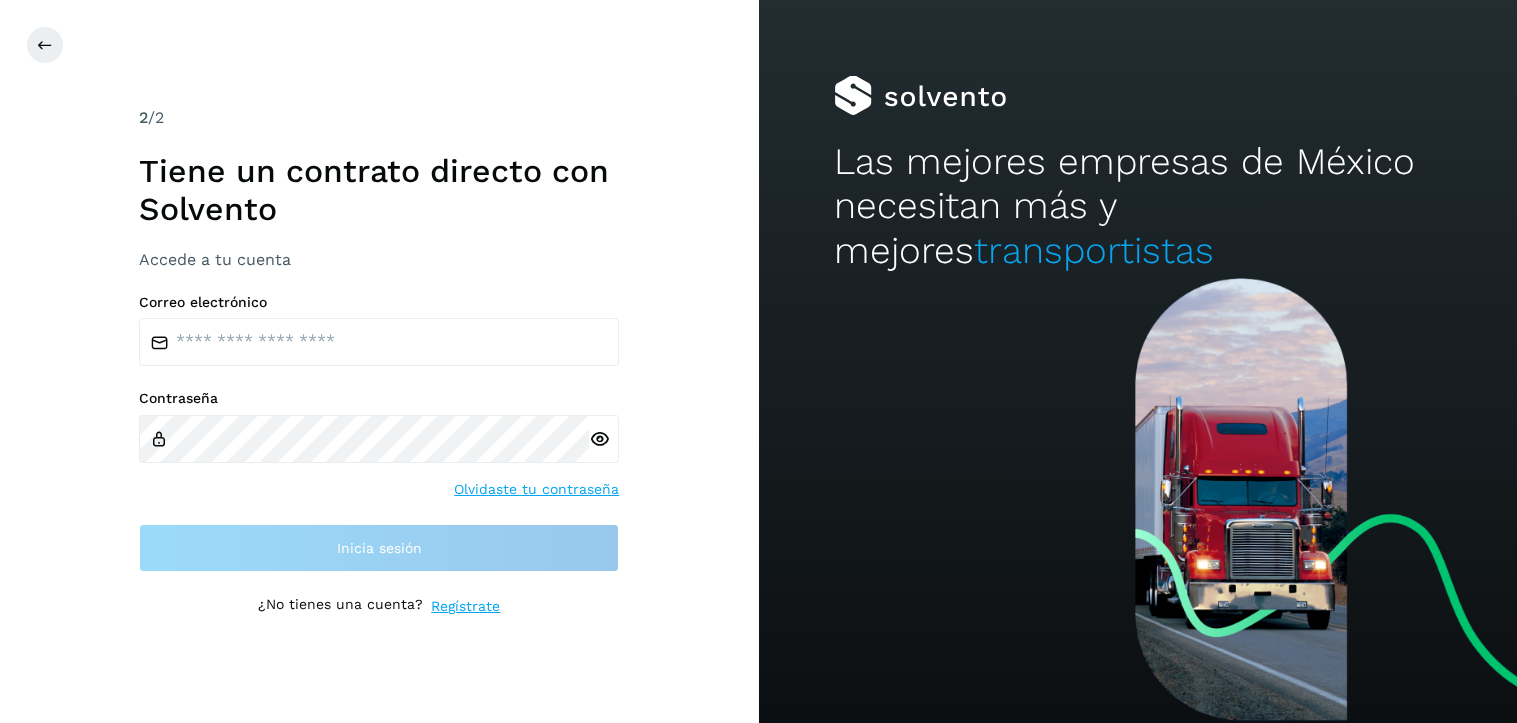 scroll, scrollTop: 0, scrollLeft: 0, axis: both 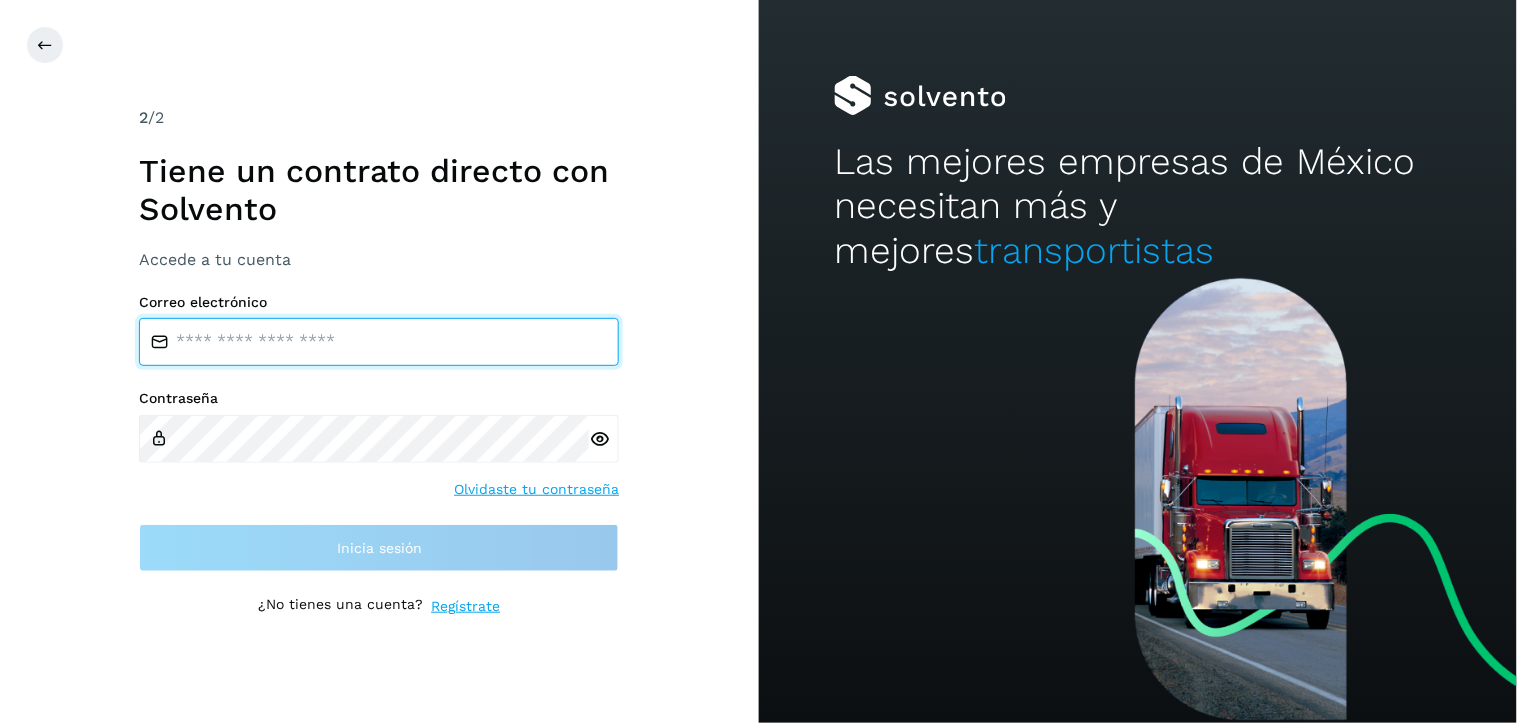 type on "**********" 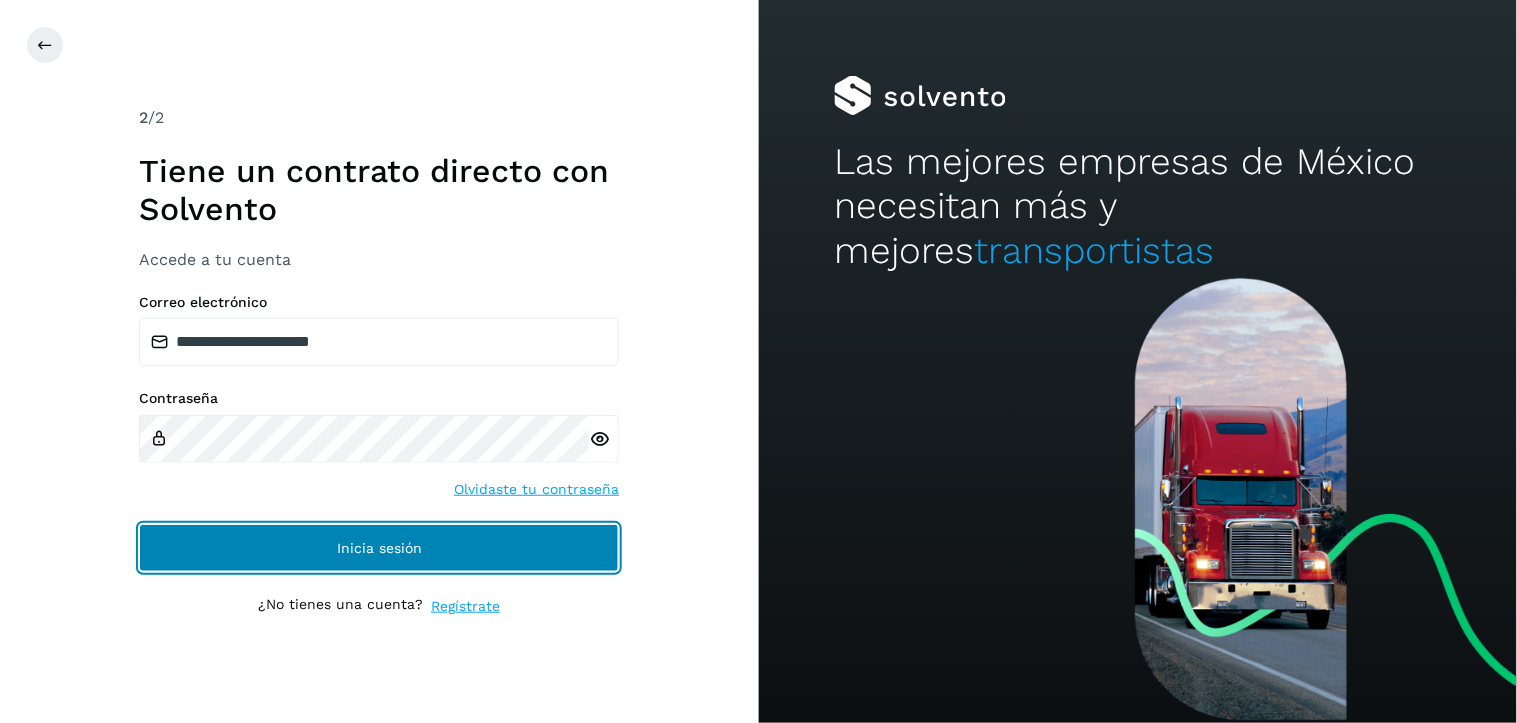 click on "Inicia sesión" at bounding box center [379, 548] 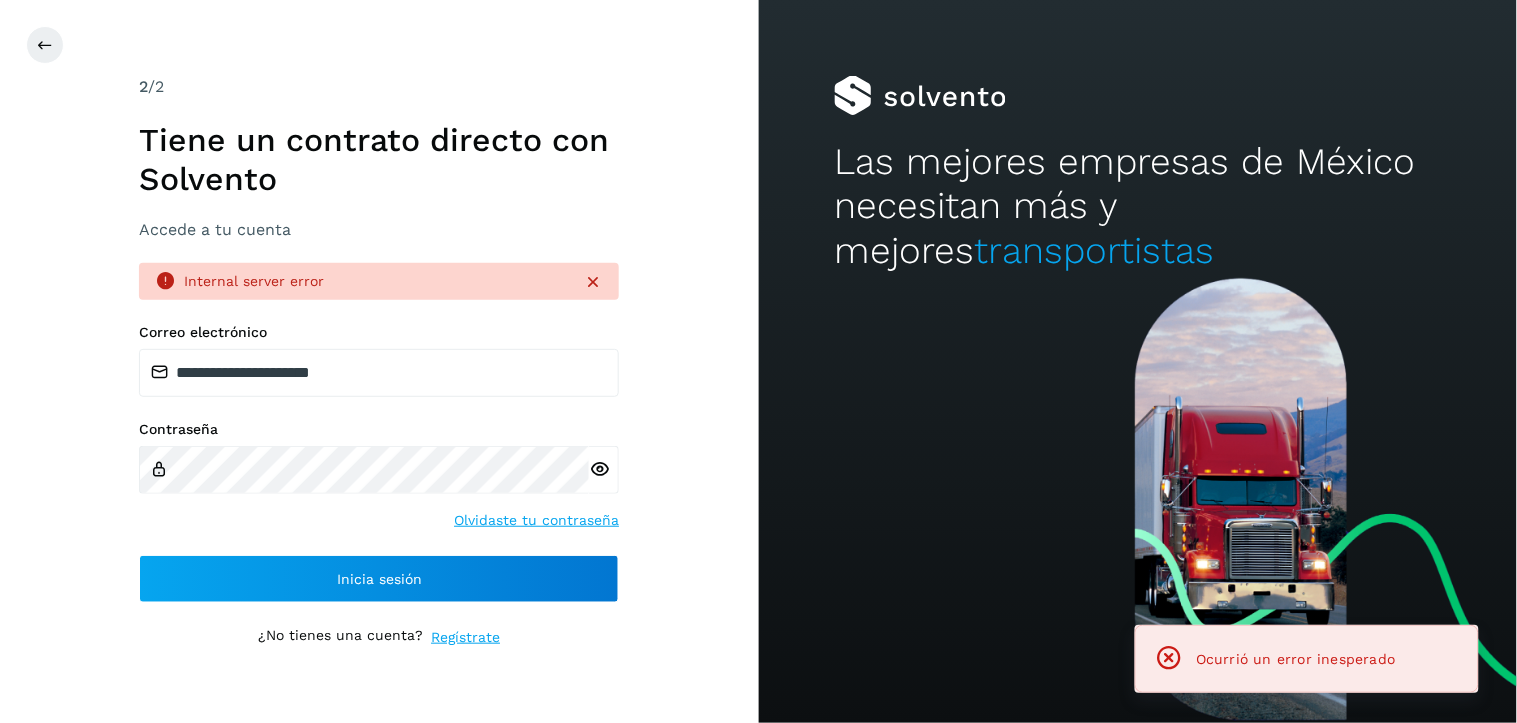 click at bounding box center [604, 470] 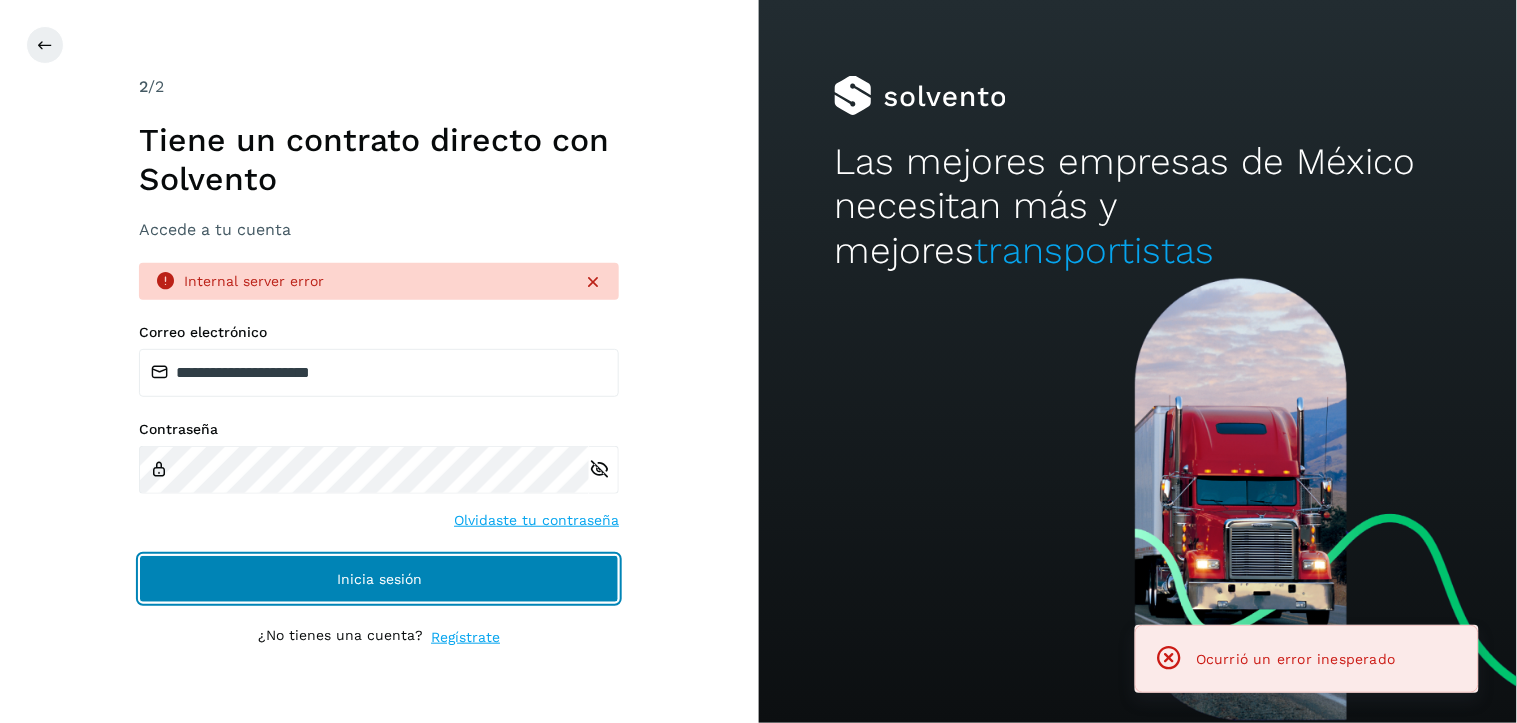 click on "Inicia sesión" at bounding box center [379, 579] 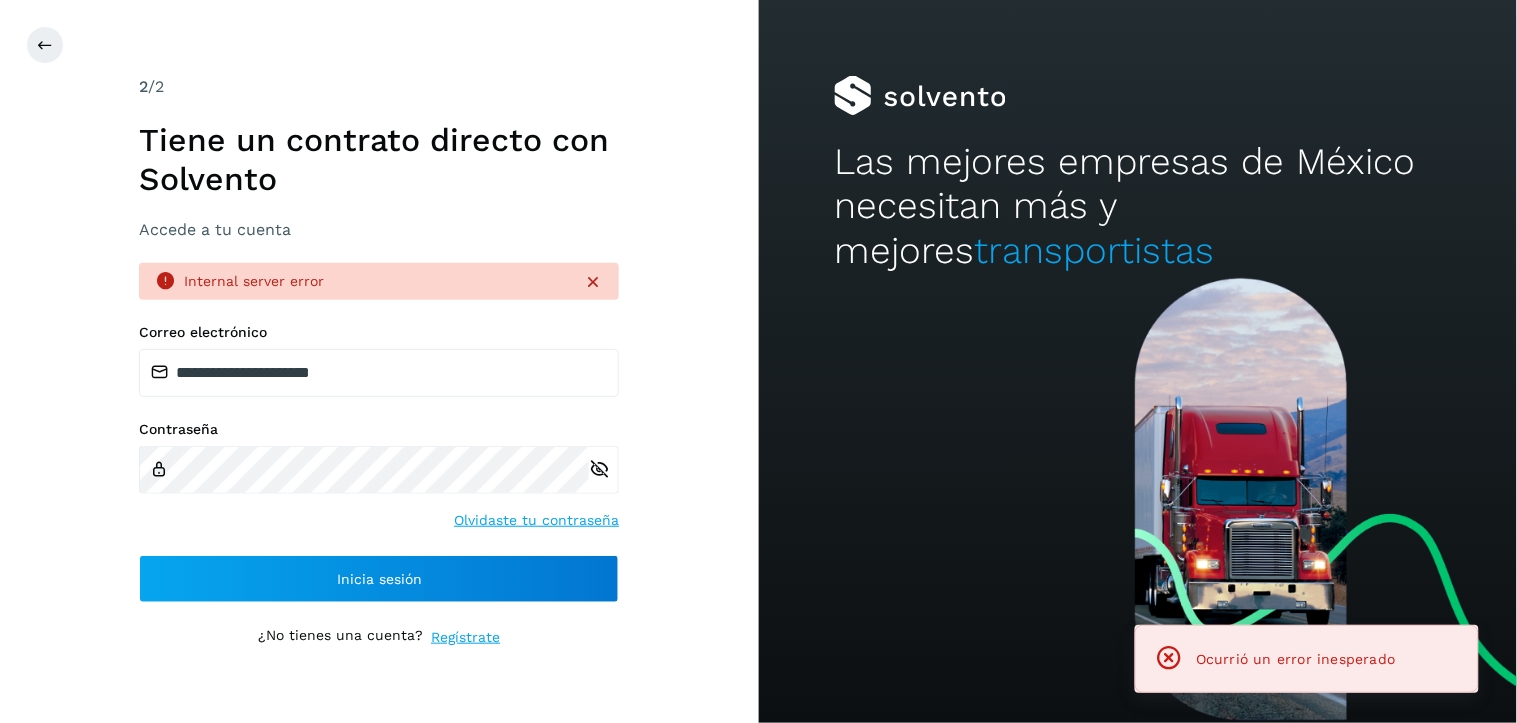 click on "Internal server error" at bounding box center (379, 281) 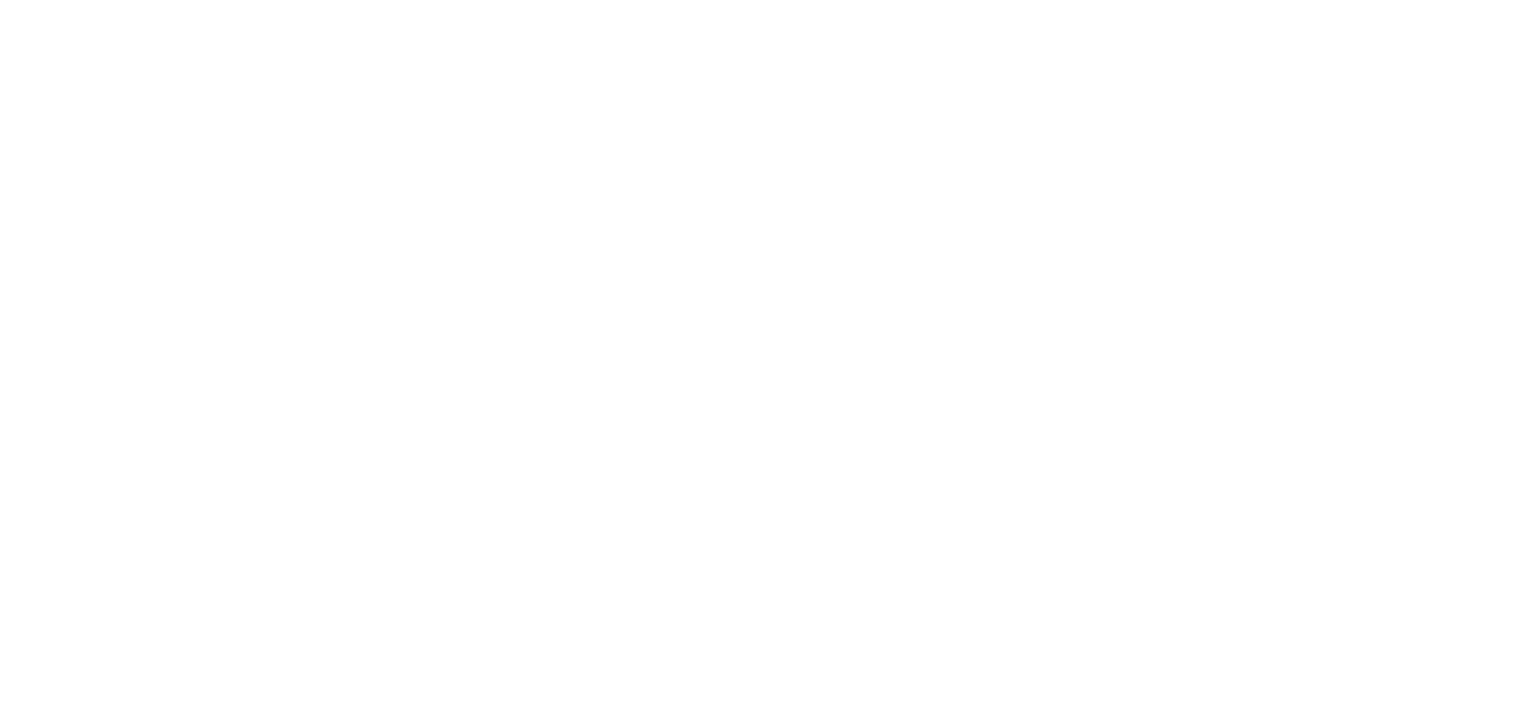 scroll, scrollTop: 0, scrollLeft: 0, axis: both 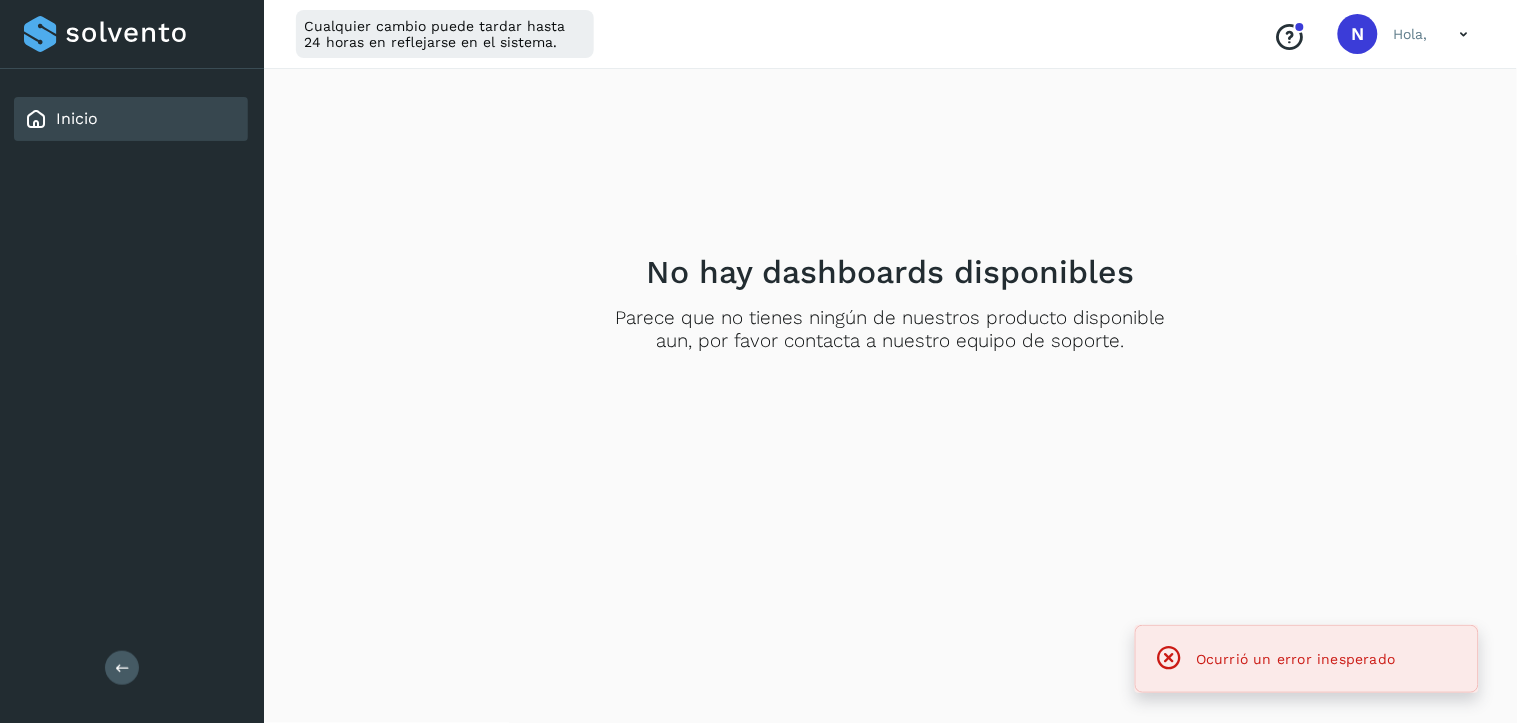 click at bounding box center [1170, 658] 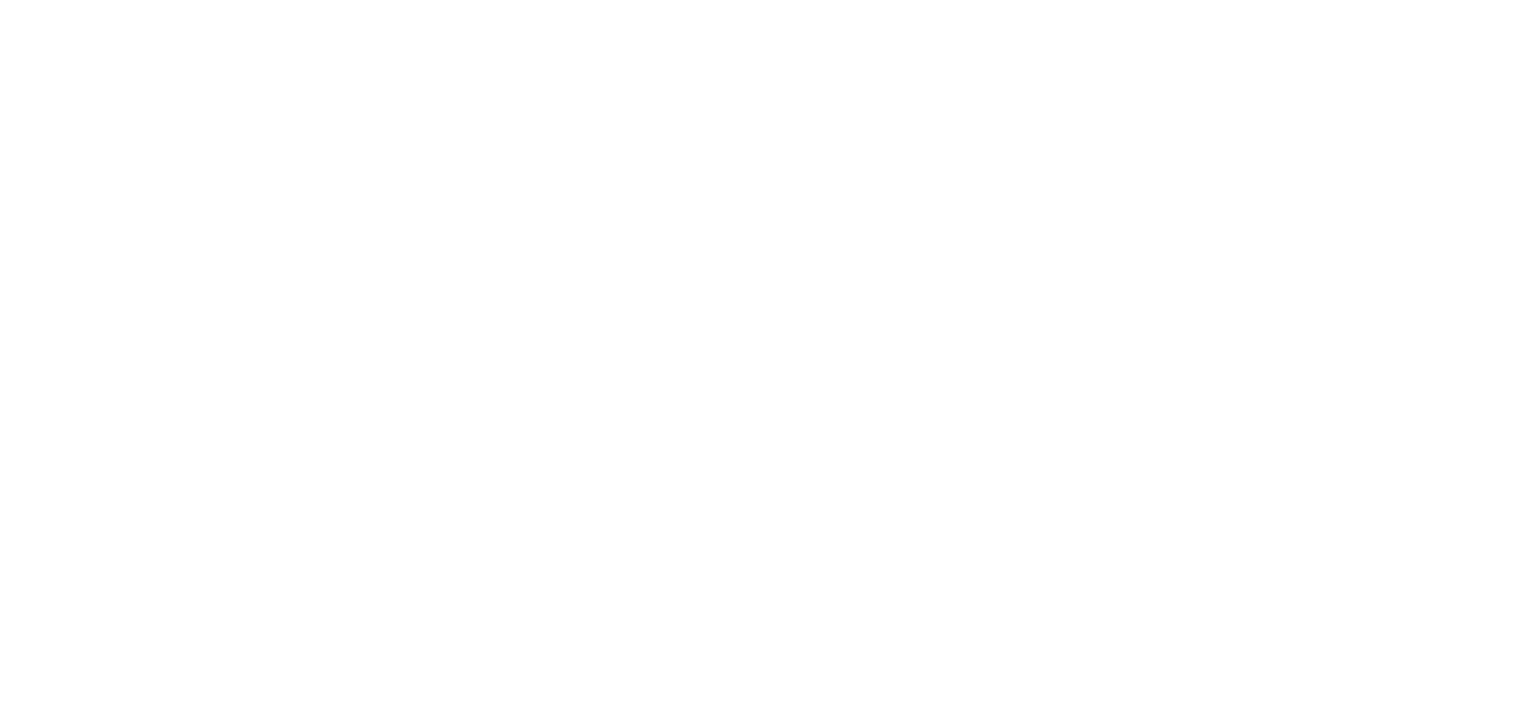 scroll, scrollTop: 0, scrollLeft: 0, axis: both 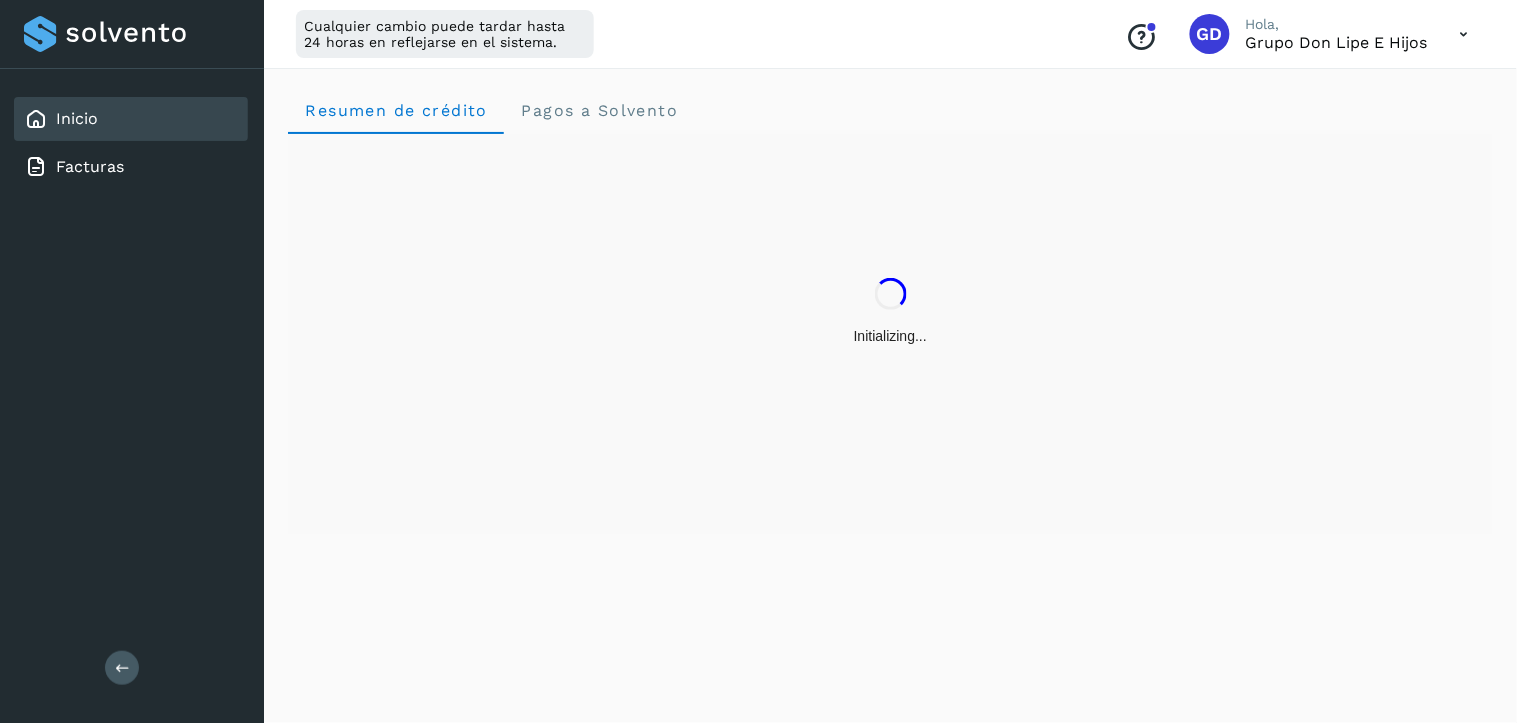click on "Initializing..." at bounding box center [890, 312] 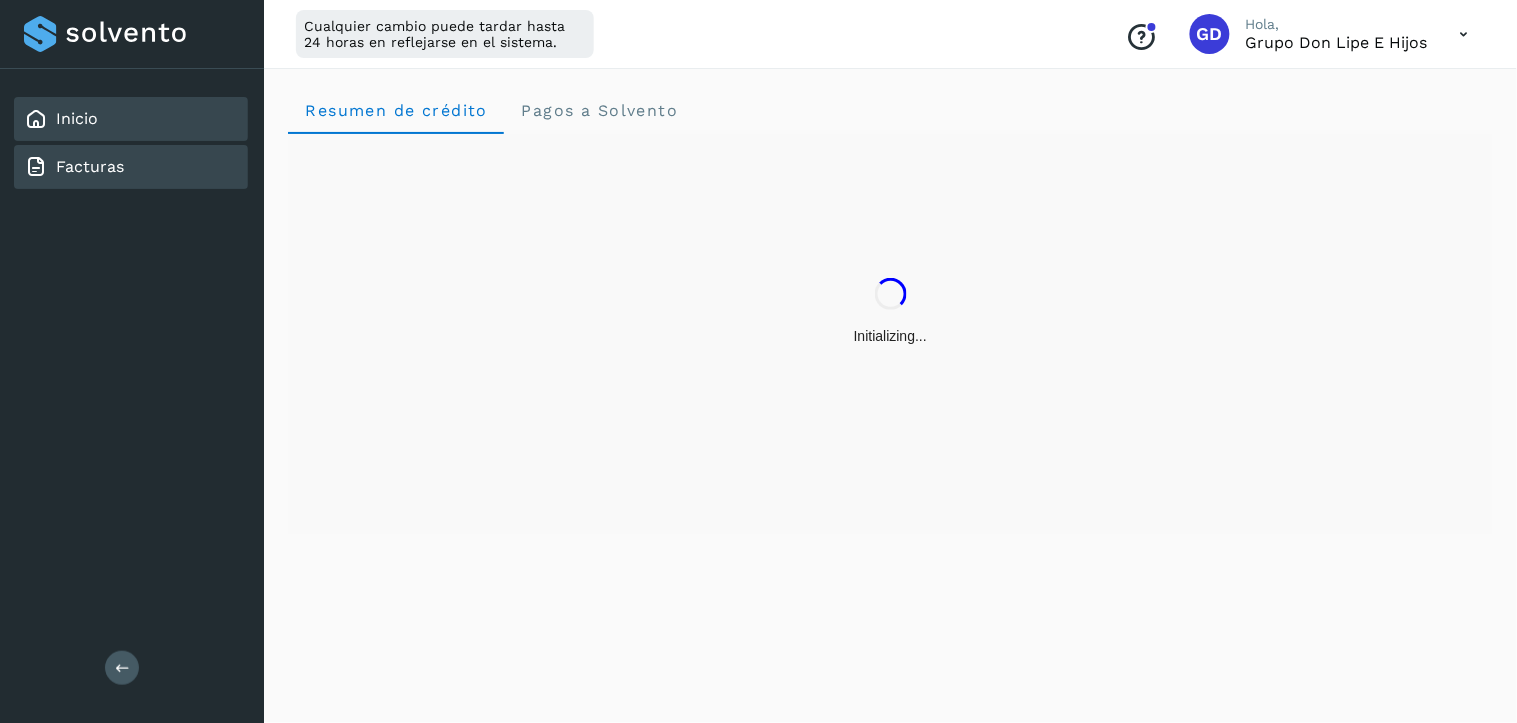 click on "Facturas" 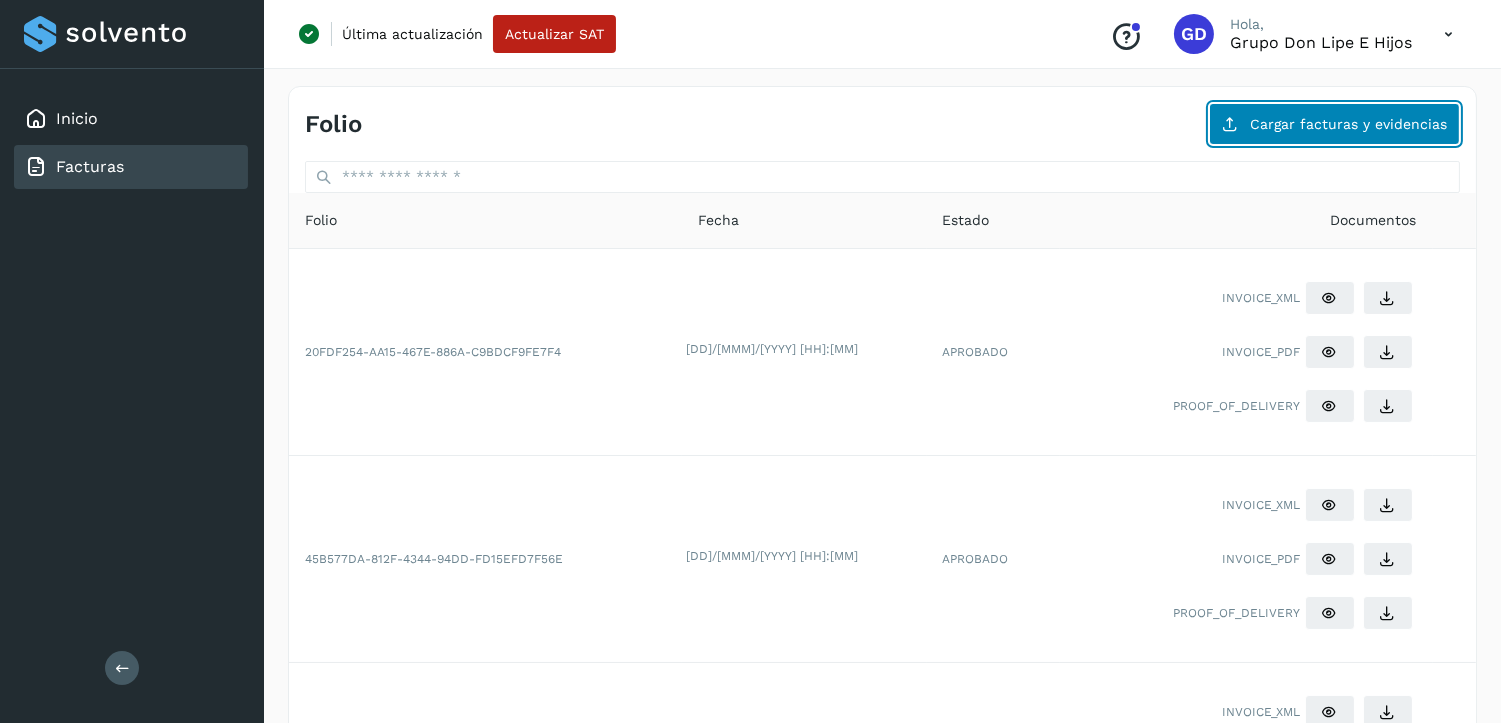 click on "Cargar facturas y evidencias" at bounding box center (1334, 124) 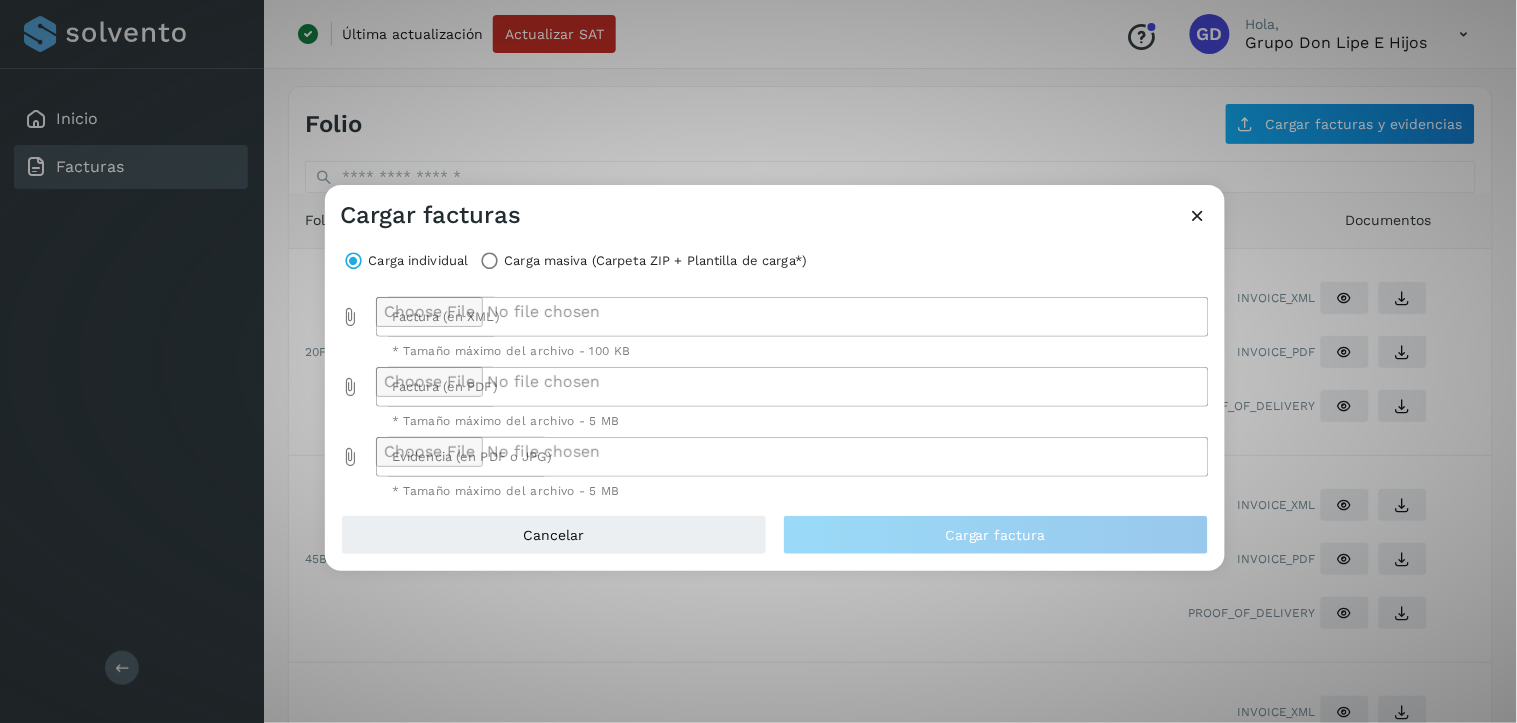 click at bounding box center [351, 317] 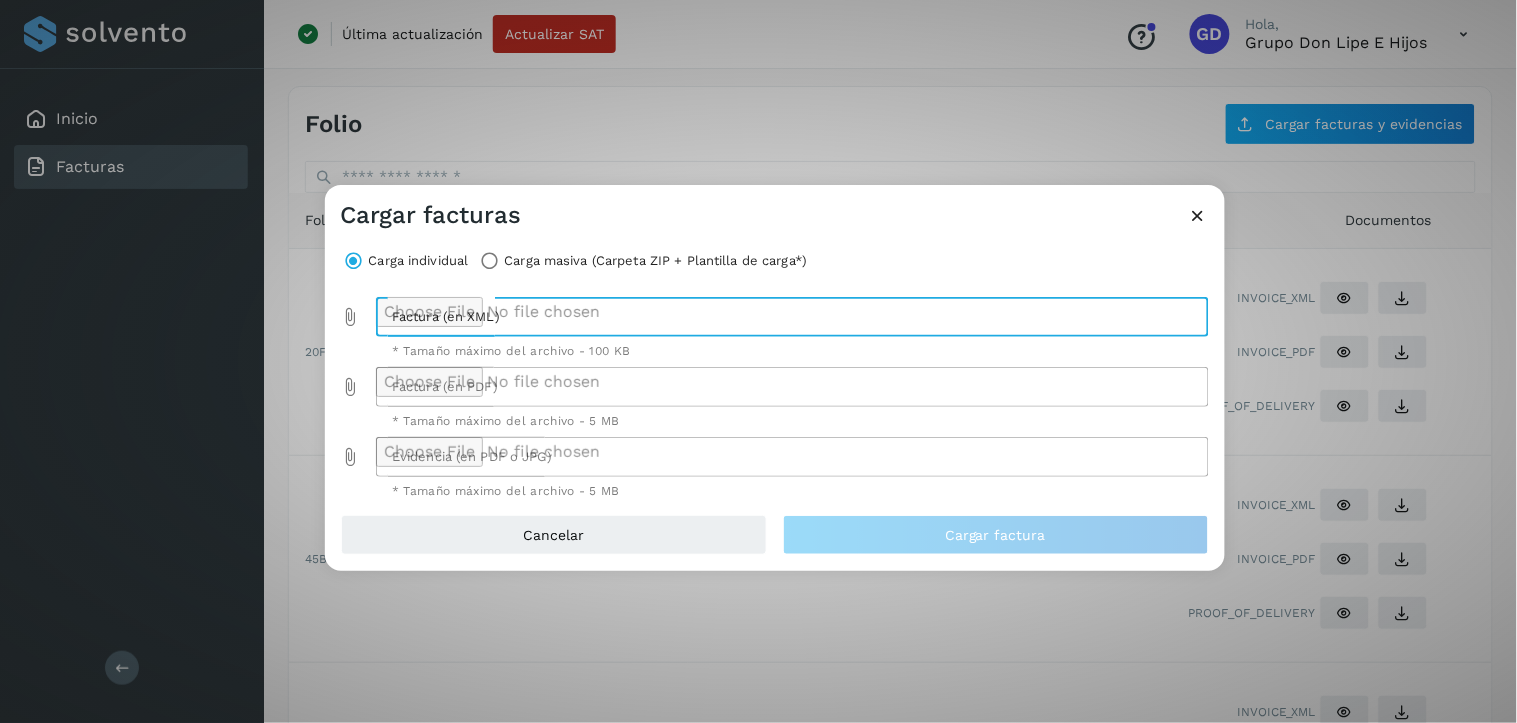 type on "**********" 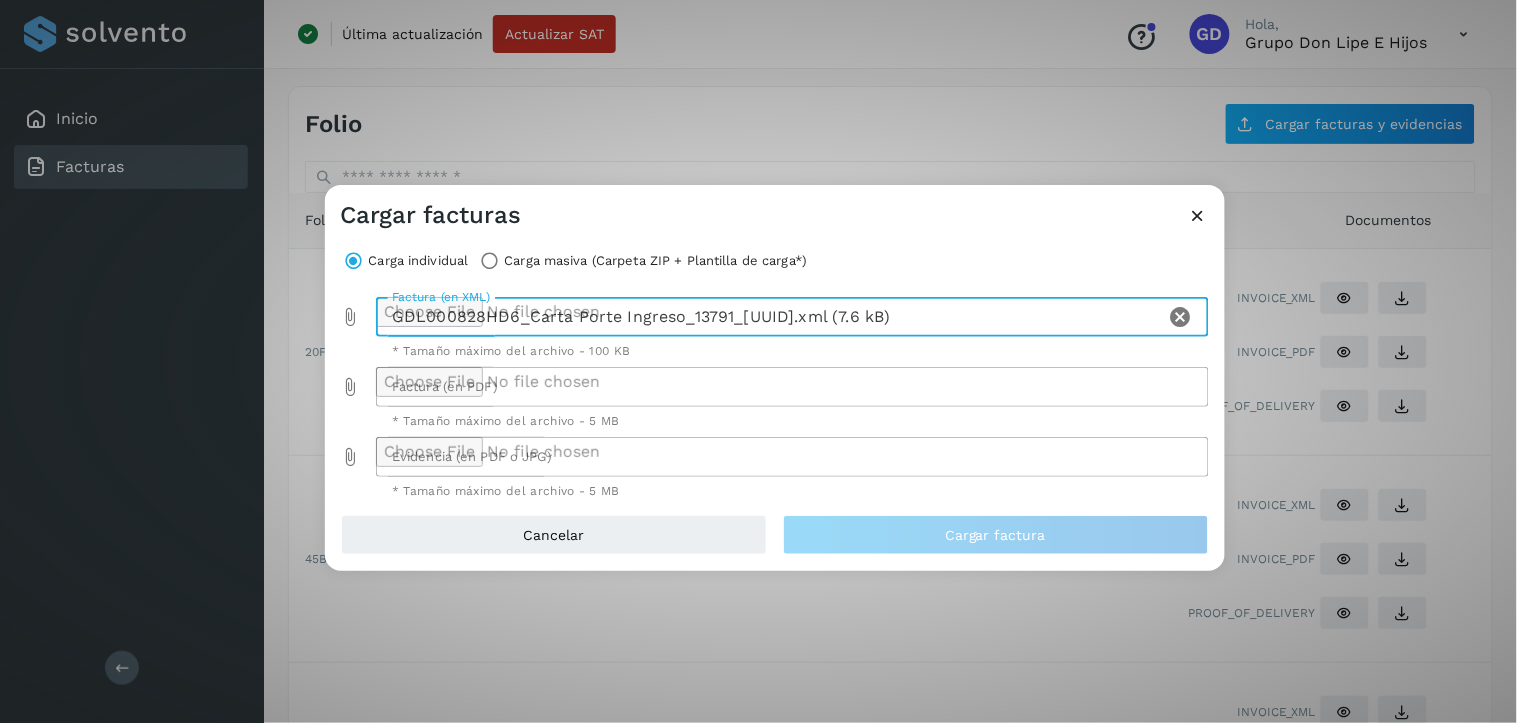 click on "Carga individual Carga masiva (Carpeta ZIP + Plantilla de carga*) Factura (en XML) GDL000828HD6_Carta Porte Ingreso_13791_[UUID].xml (7.6 kB) Factura (en XML) * Tamaño máximo del archivo - 100 KB Factura (en PDF) Factura (en PDF) * Tamaño máximo del archivo - 5 MB Evidencia (en PDF o JPG) Evidencia (en PDF o JPG) * Tamaño máximo del archivo - 5 MB" at bounding box center [775, 373] 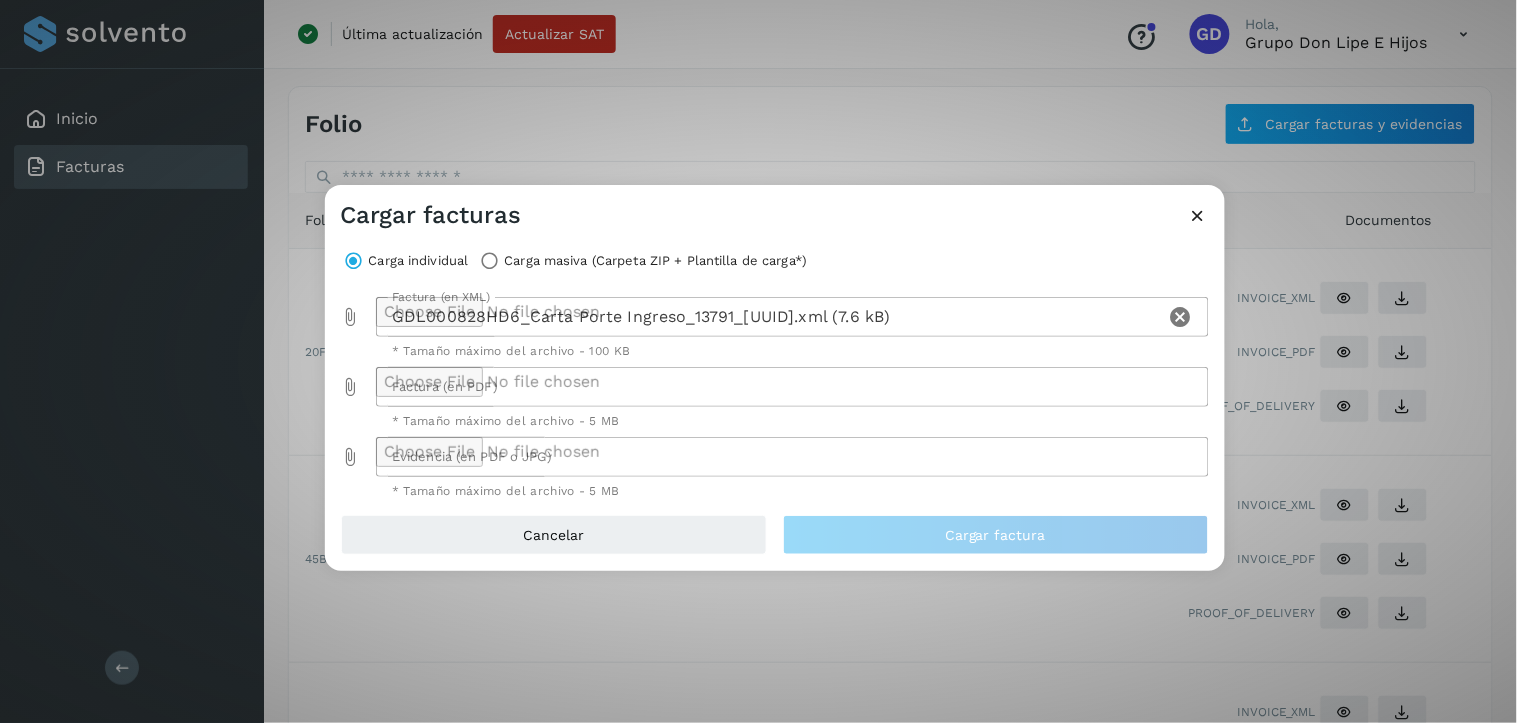 click at bounding box center [351, 387] 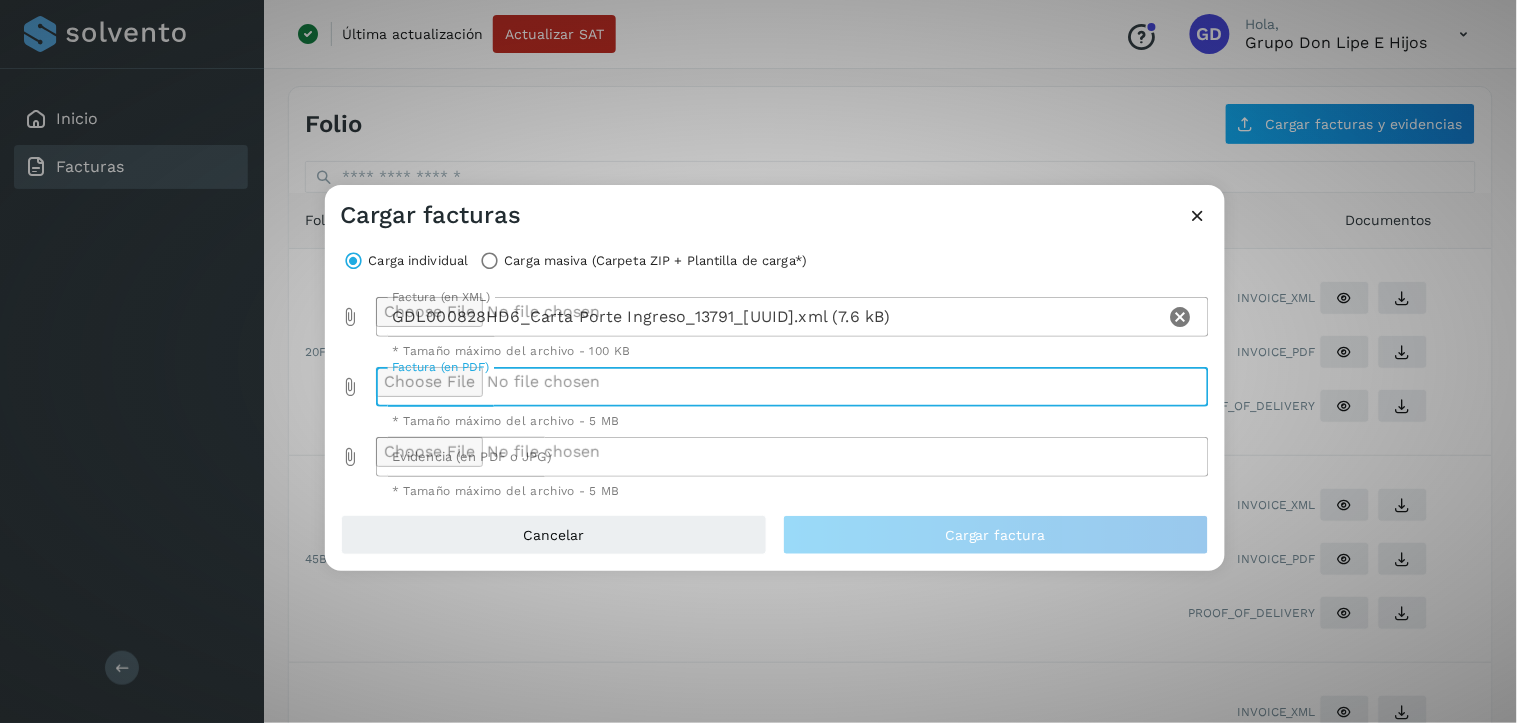 click at bounding box center [351, 387] 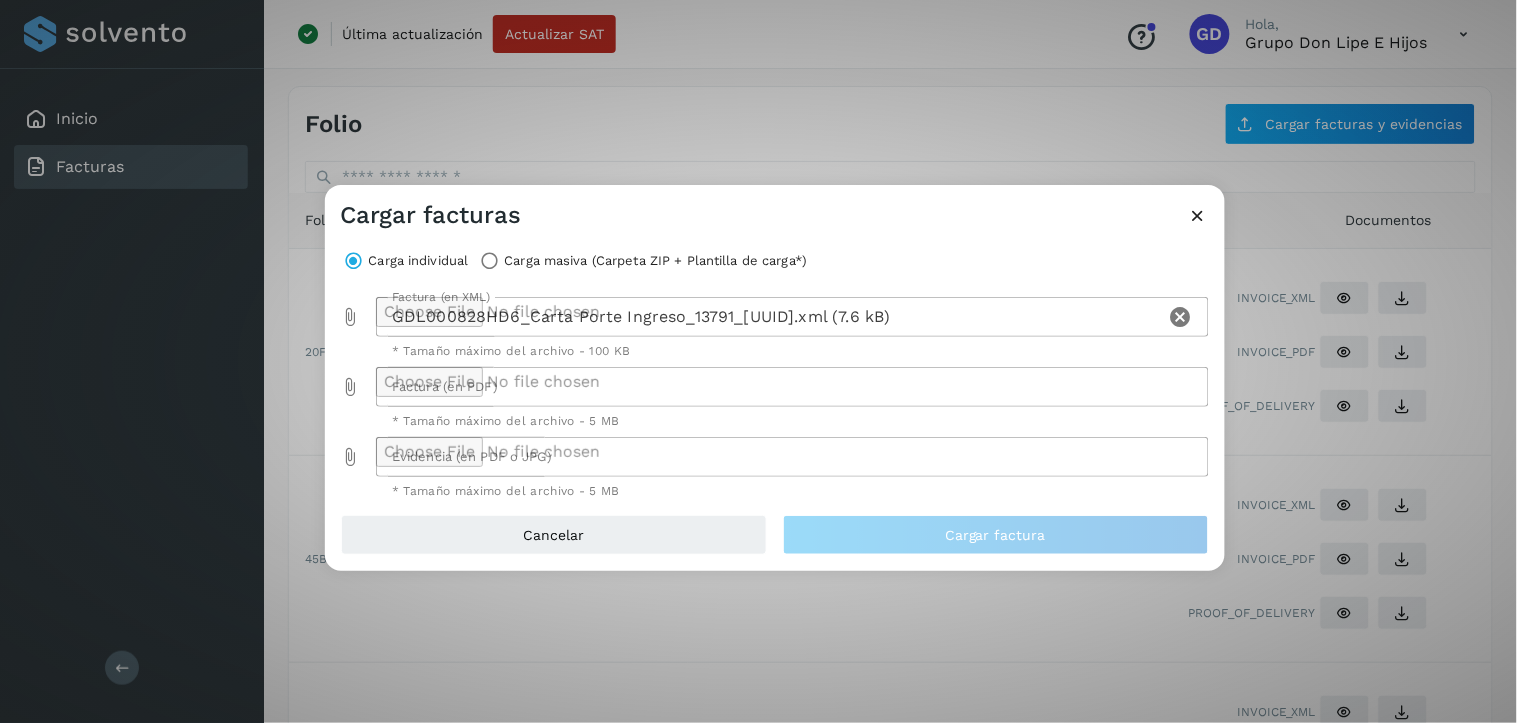 click at bounding box center (351, 387) 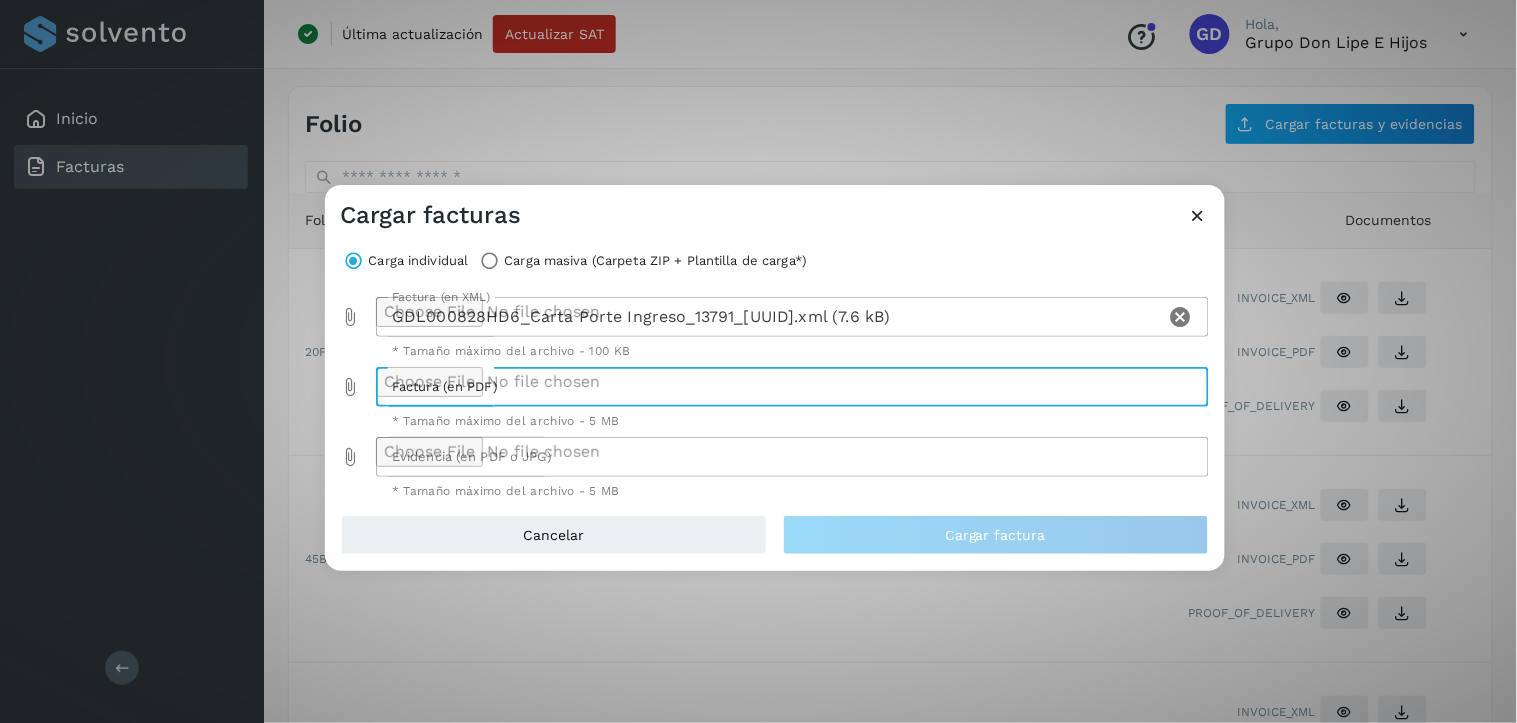 type on "**********" 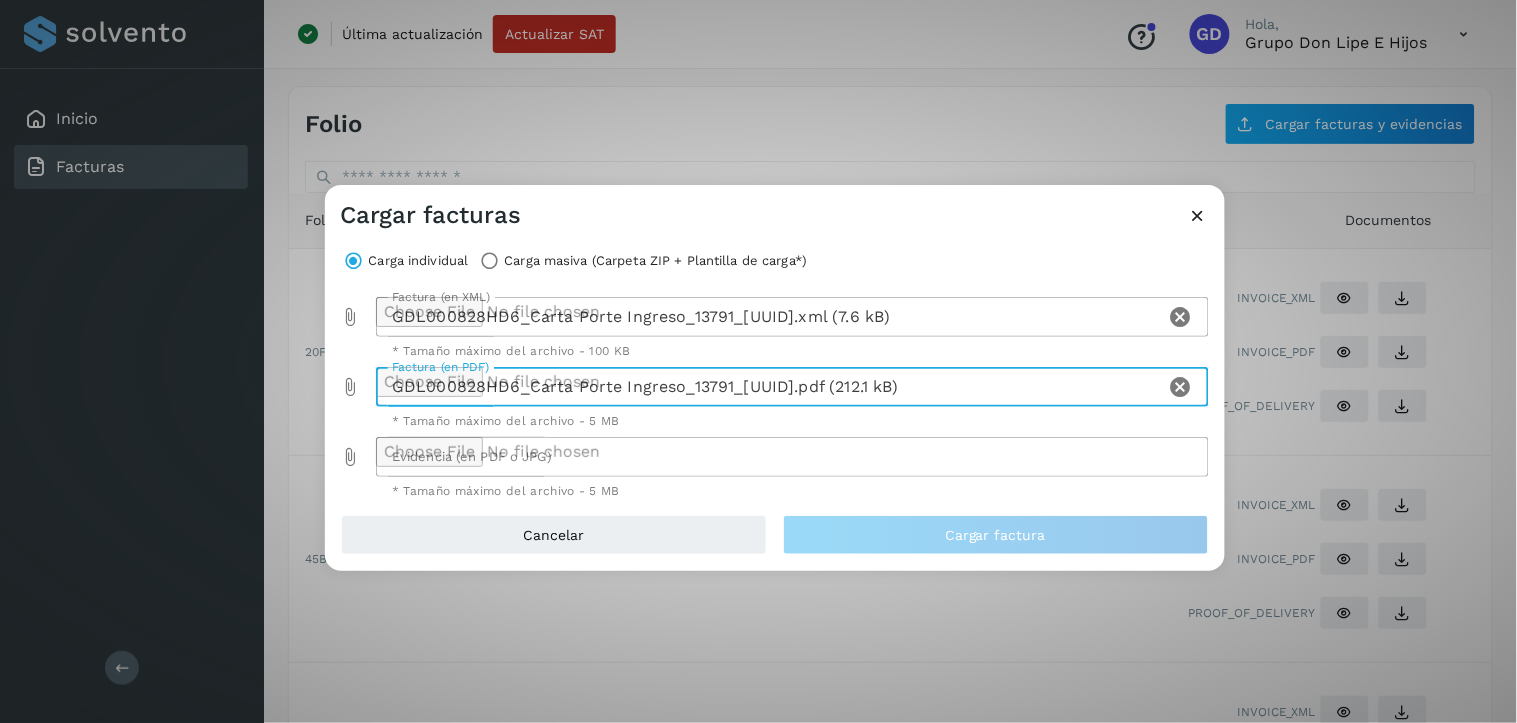 click at bounding box center (351, 457) 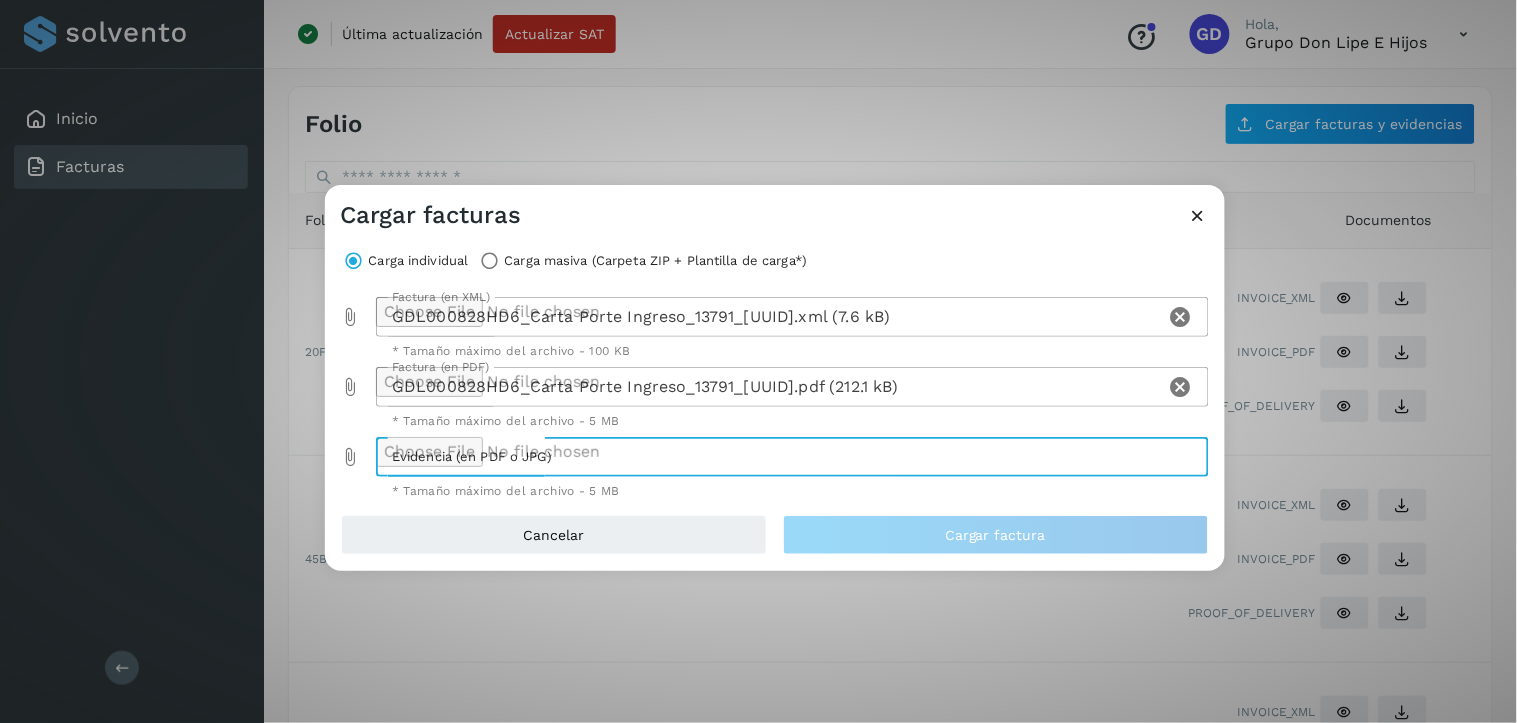 type on "**********" 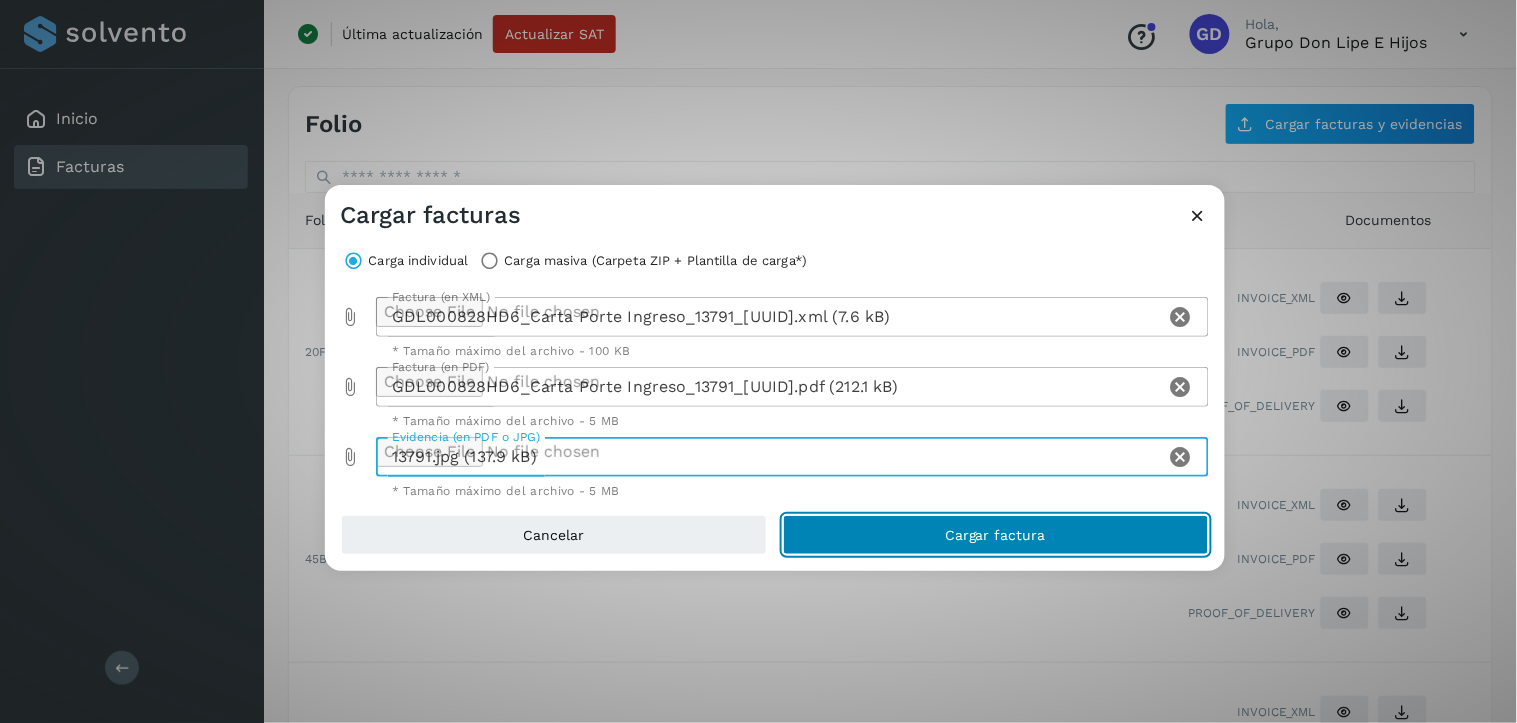 click on "Cargar factura" 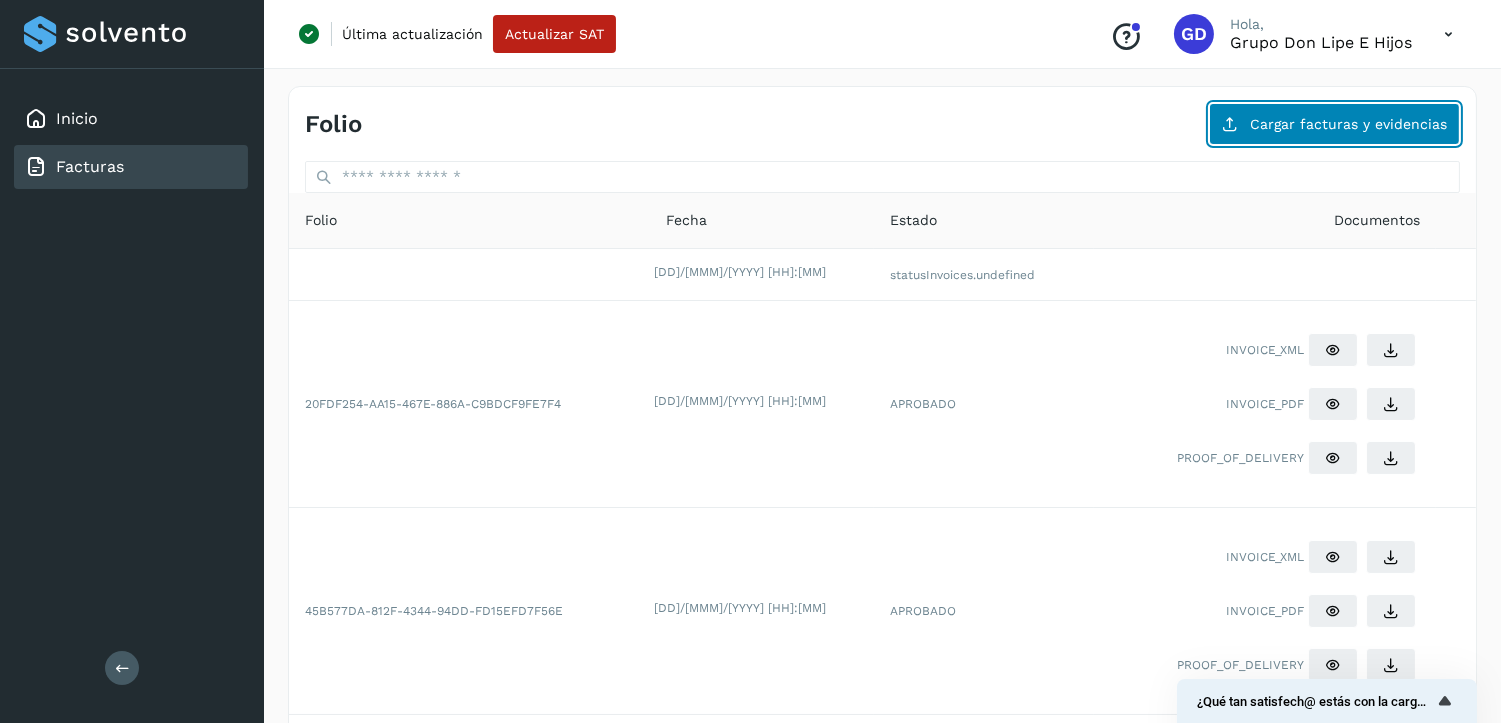 click on "Cargar facturas y evidencias" 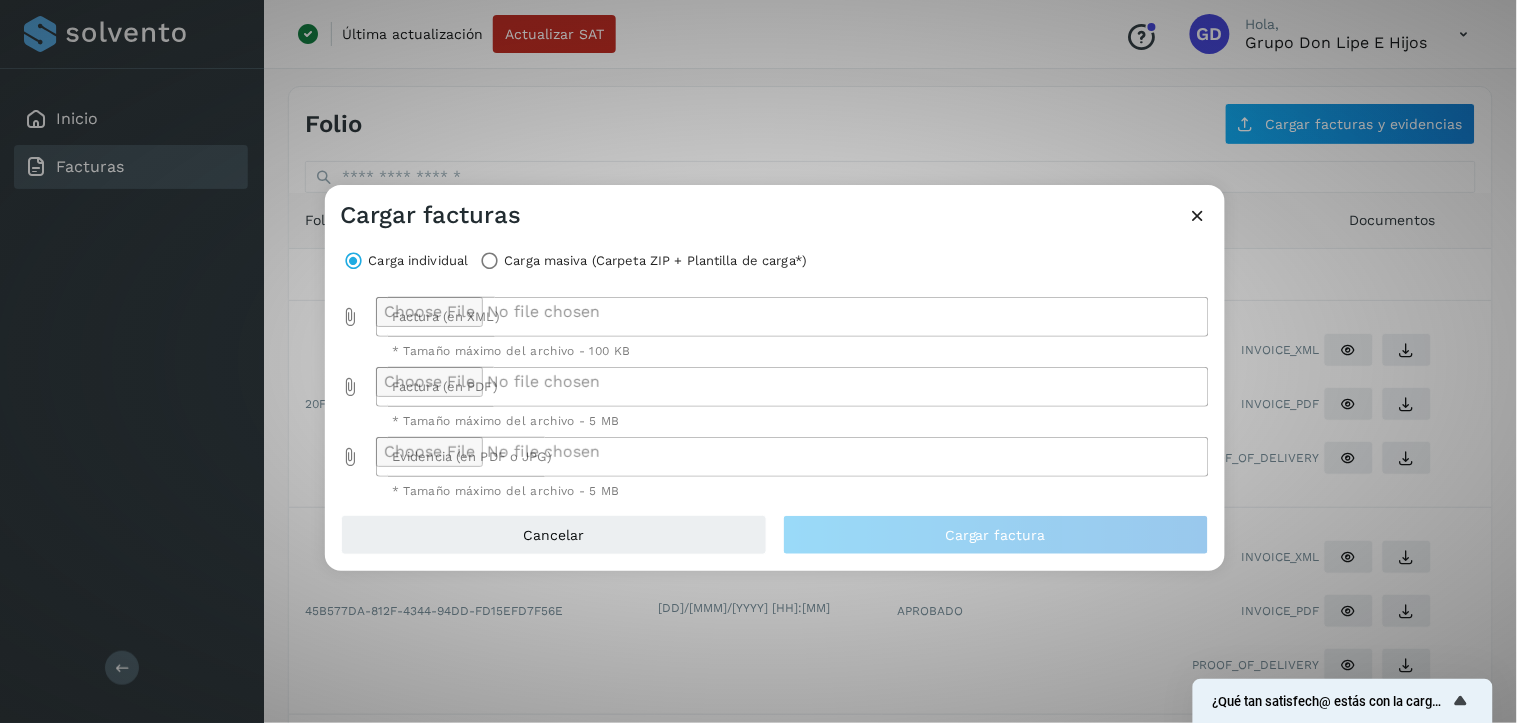click at bounding box center [351, 317] 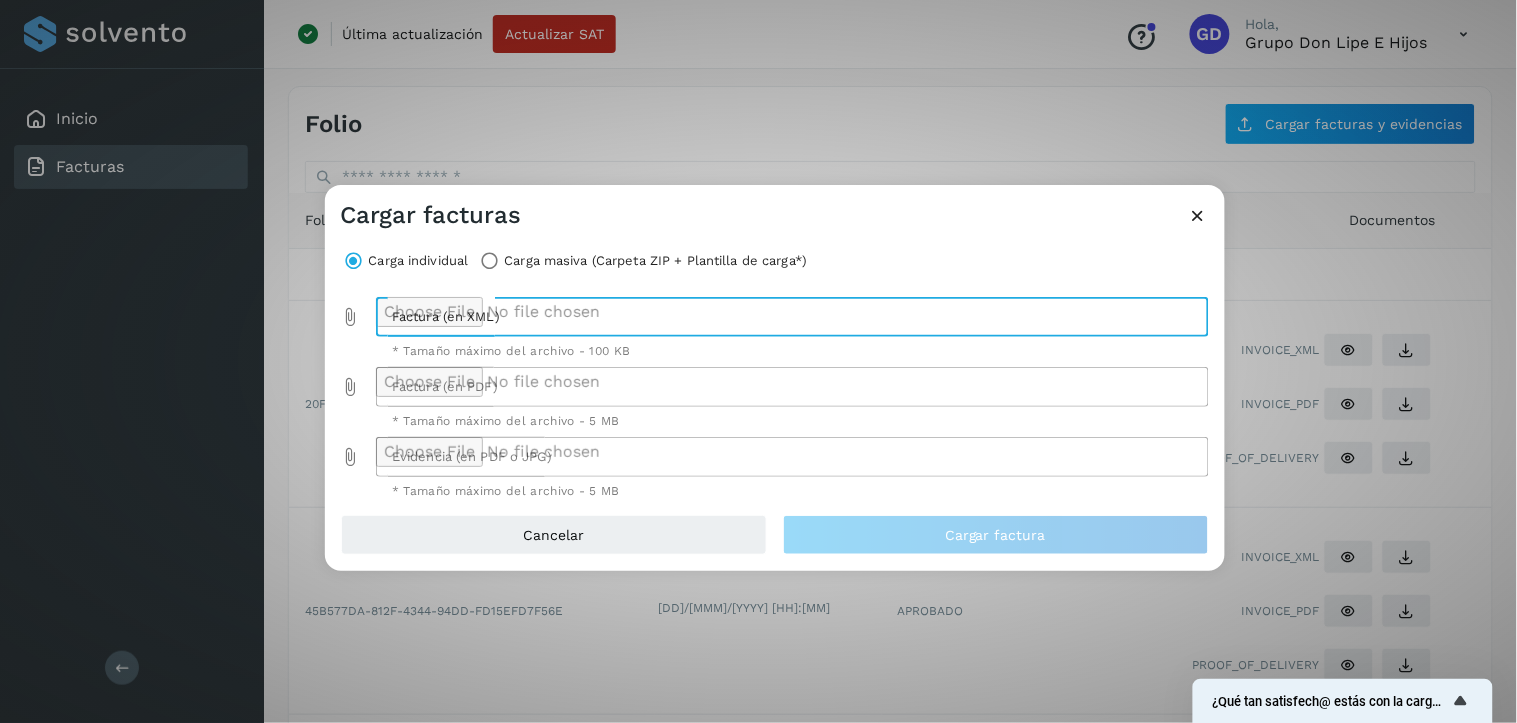 type on "**********" 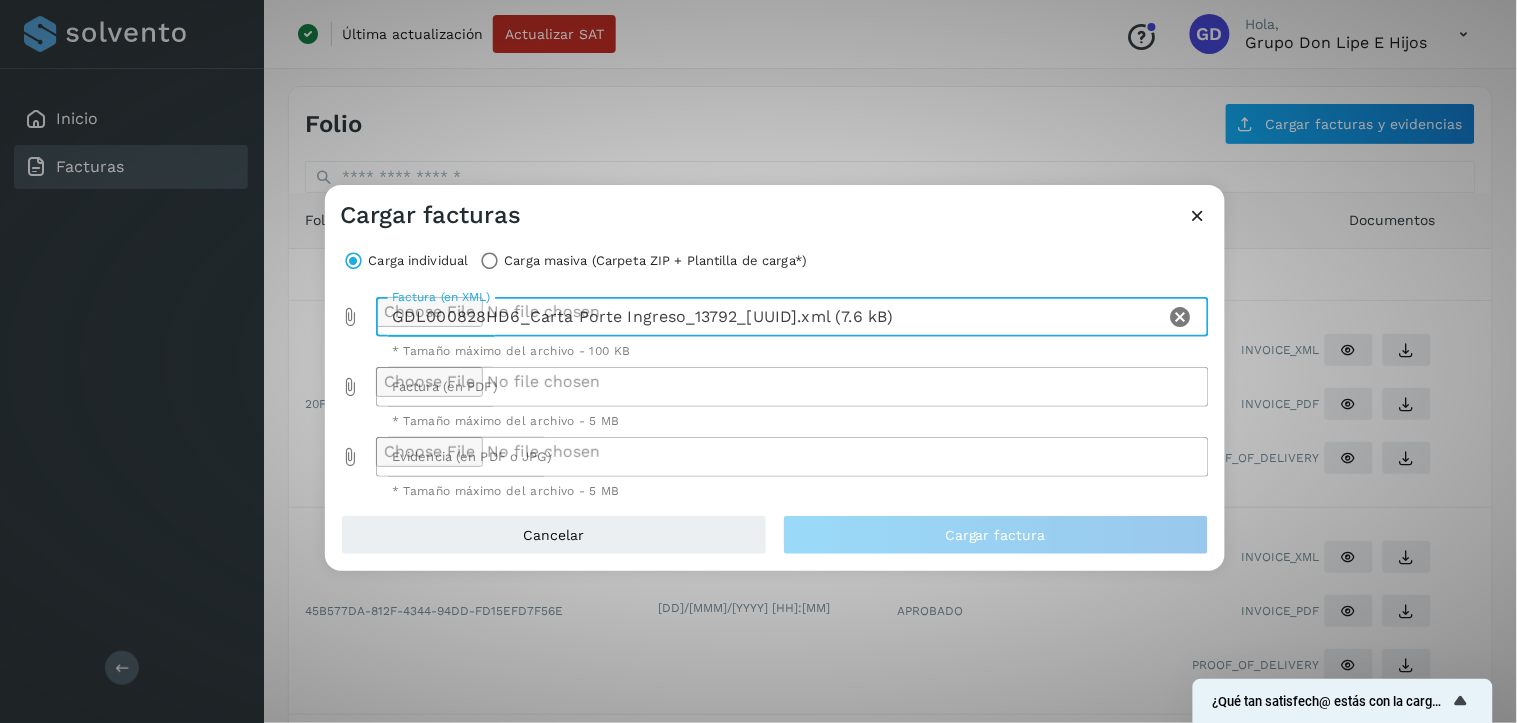 click at bounding box center (351, 387) 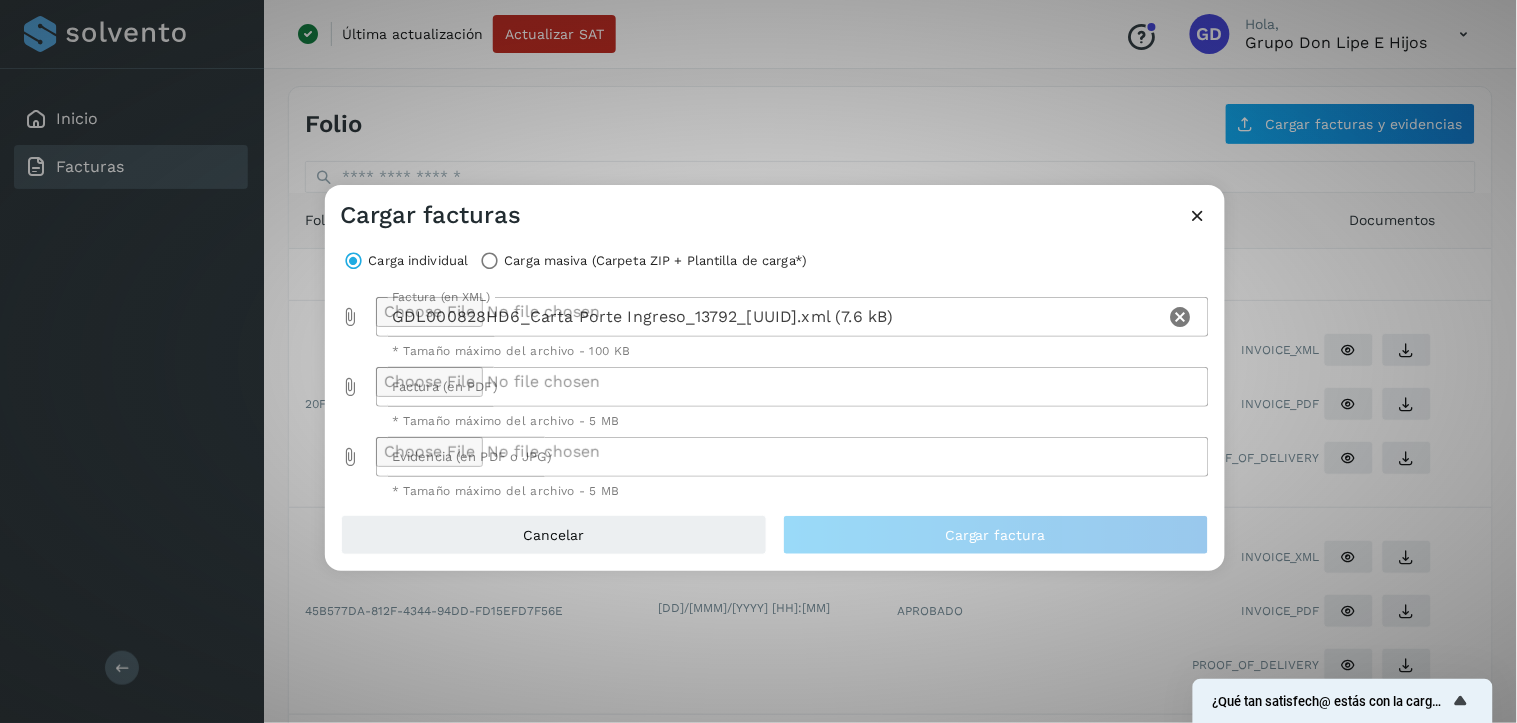 type on "**********" 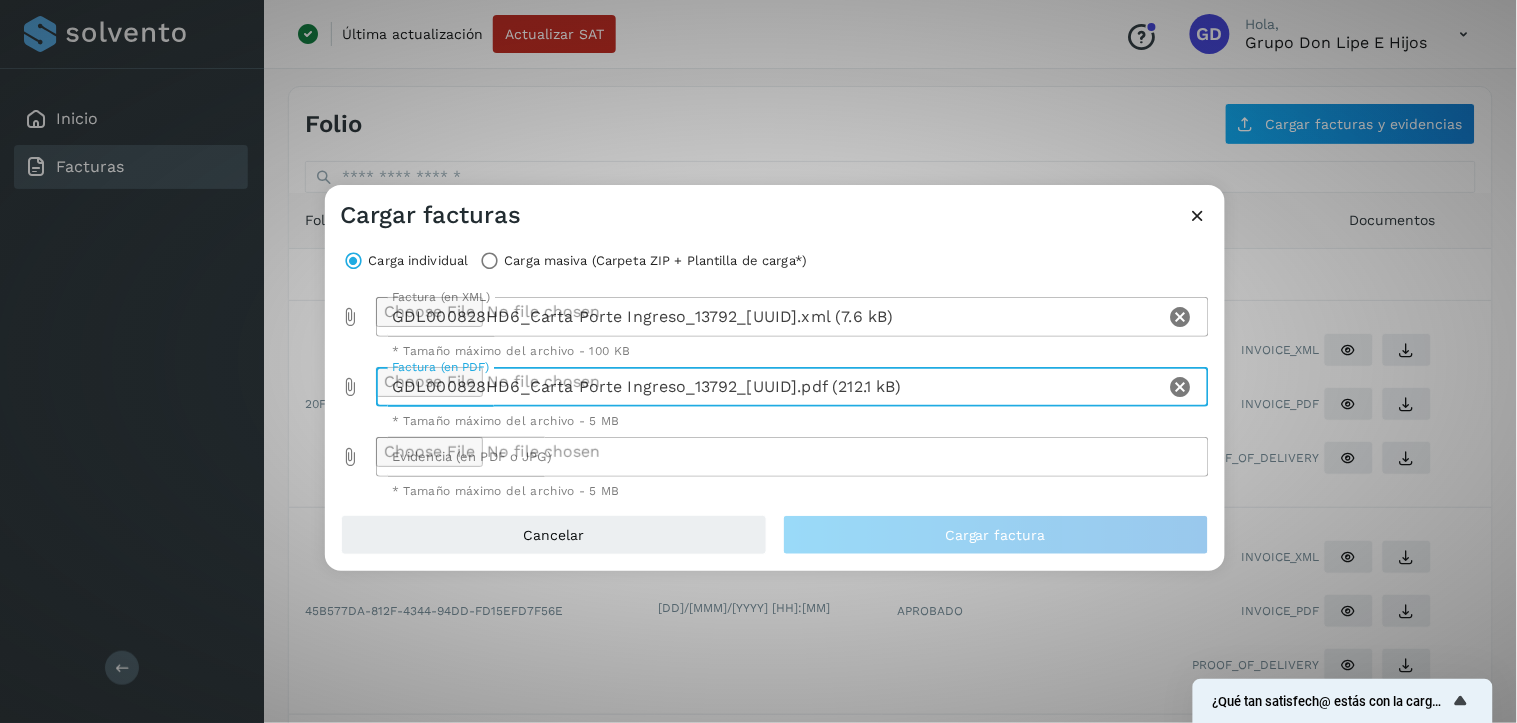 click at bounding box center [351, 457] 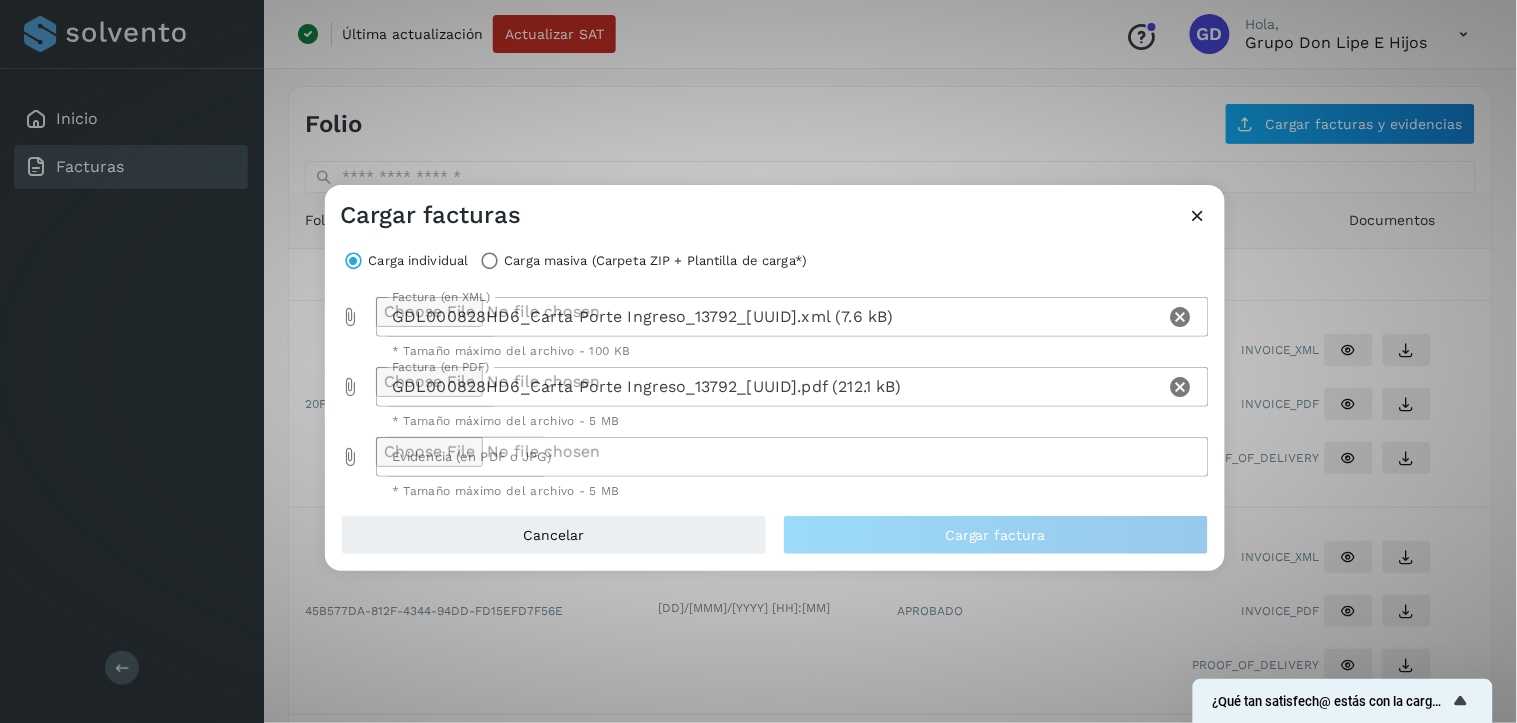 type on "**********" 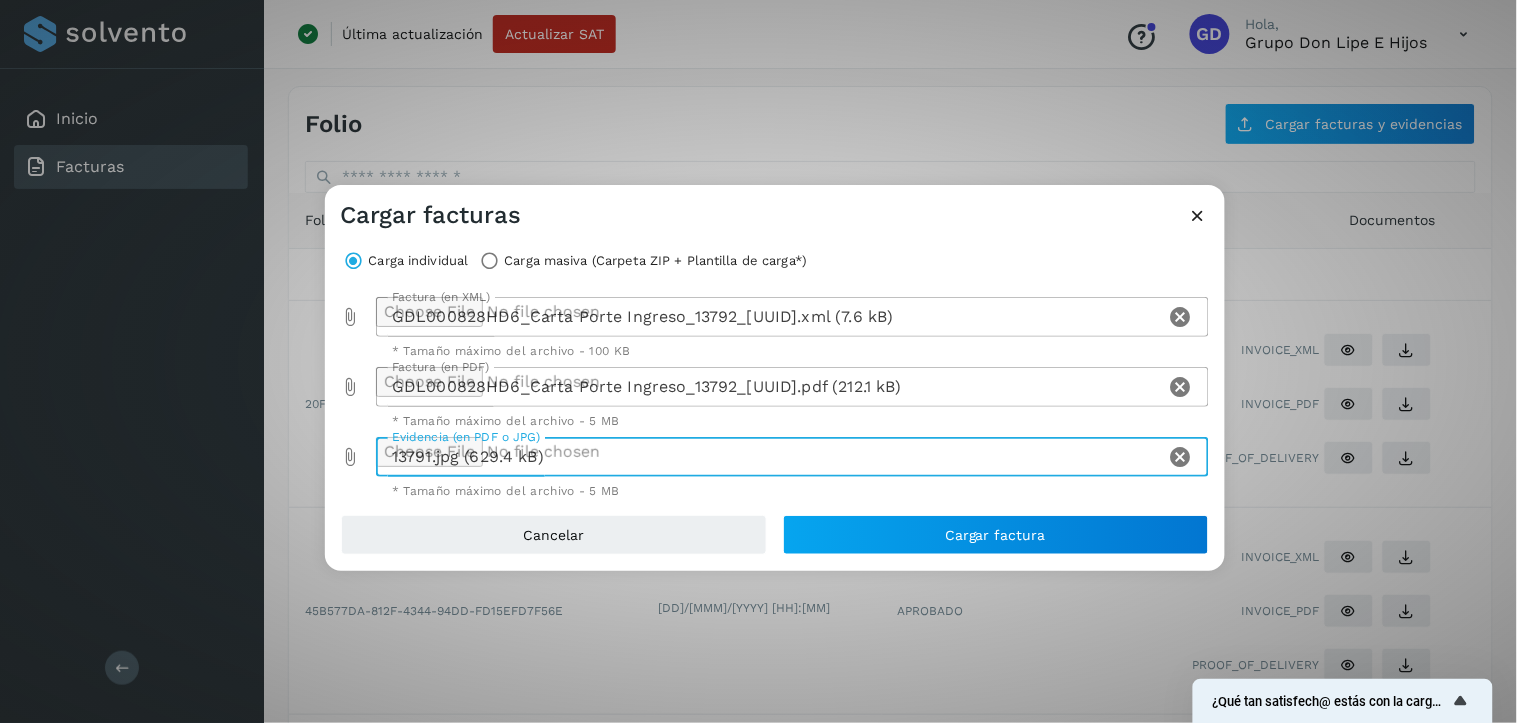 drag, startPoint x: 1175, startPoint y: 481, endPoint x: 1171, endPoint y: 442, distance: 39.20459 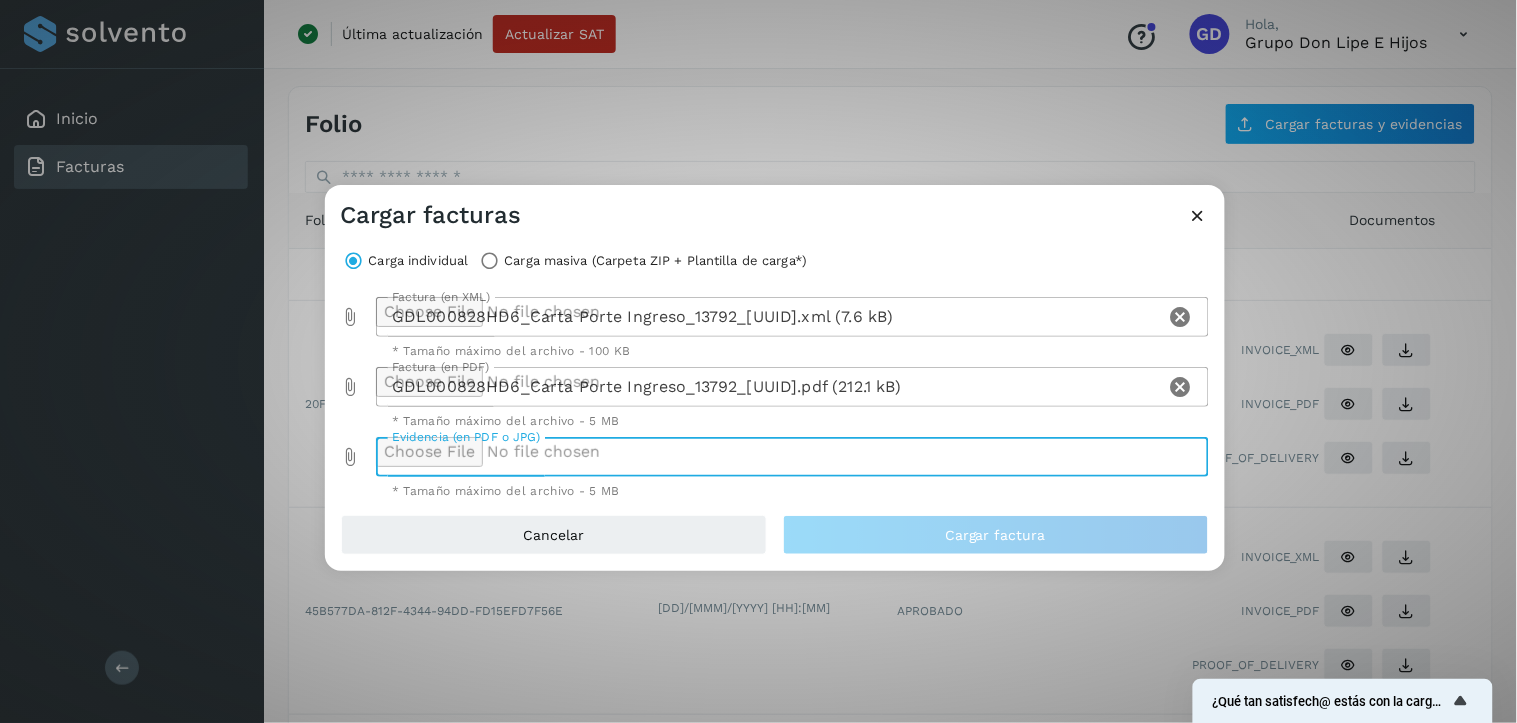 click 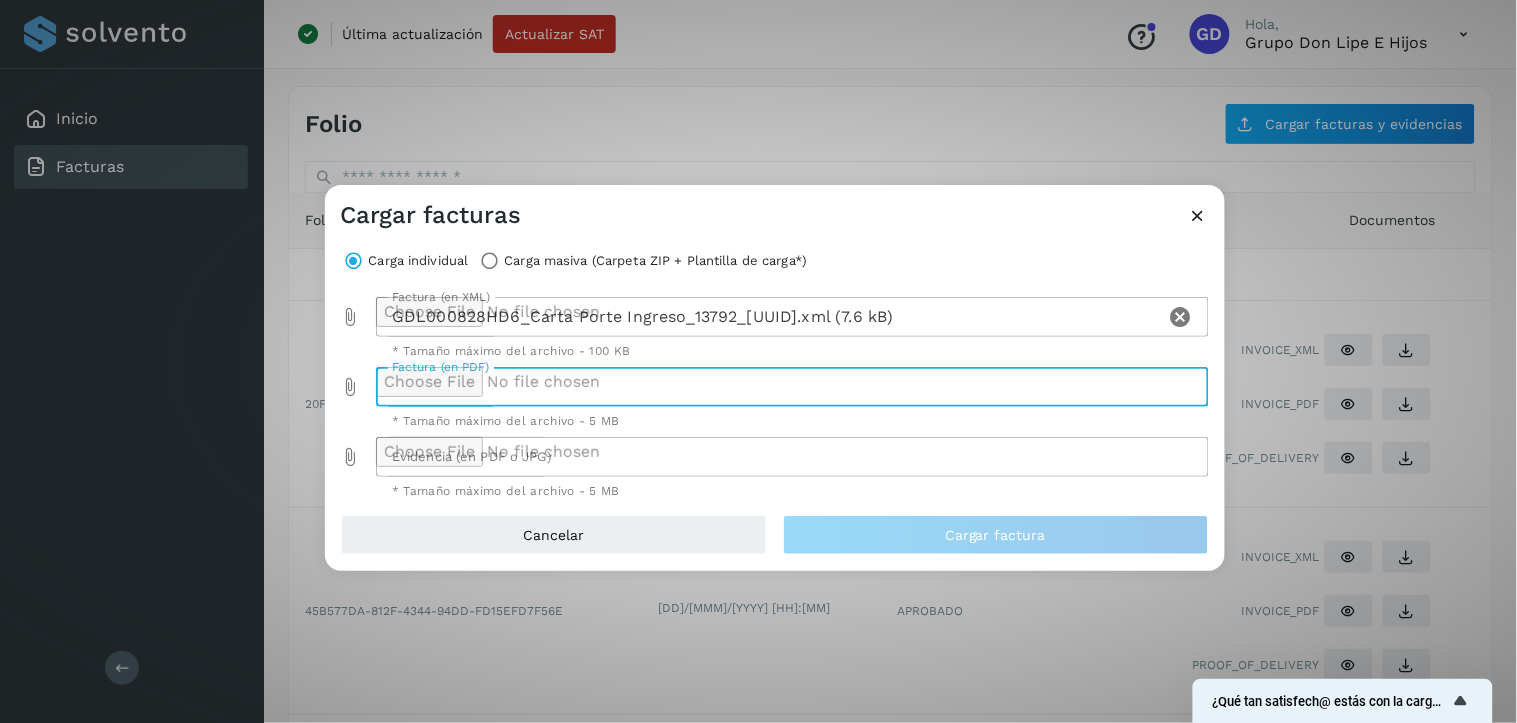 click 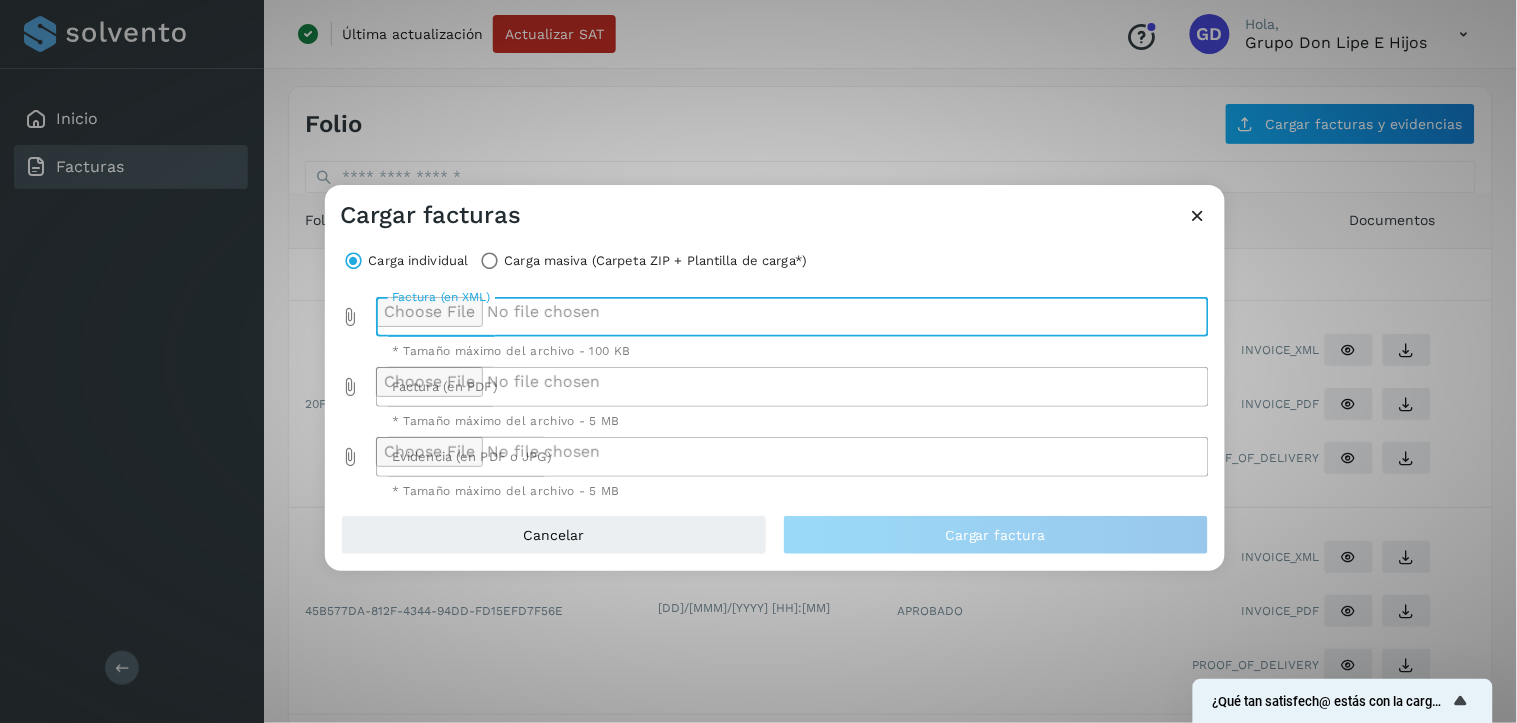 click at bounding box center (351, 317) 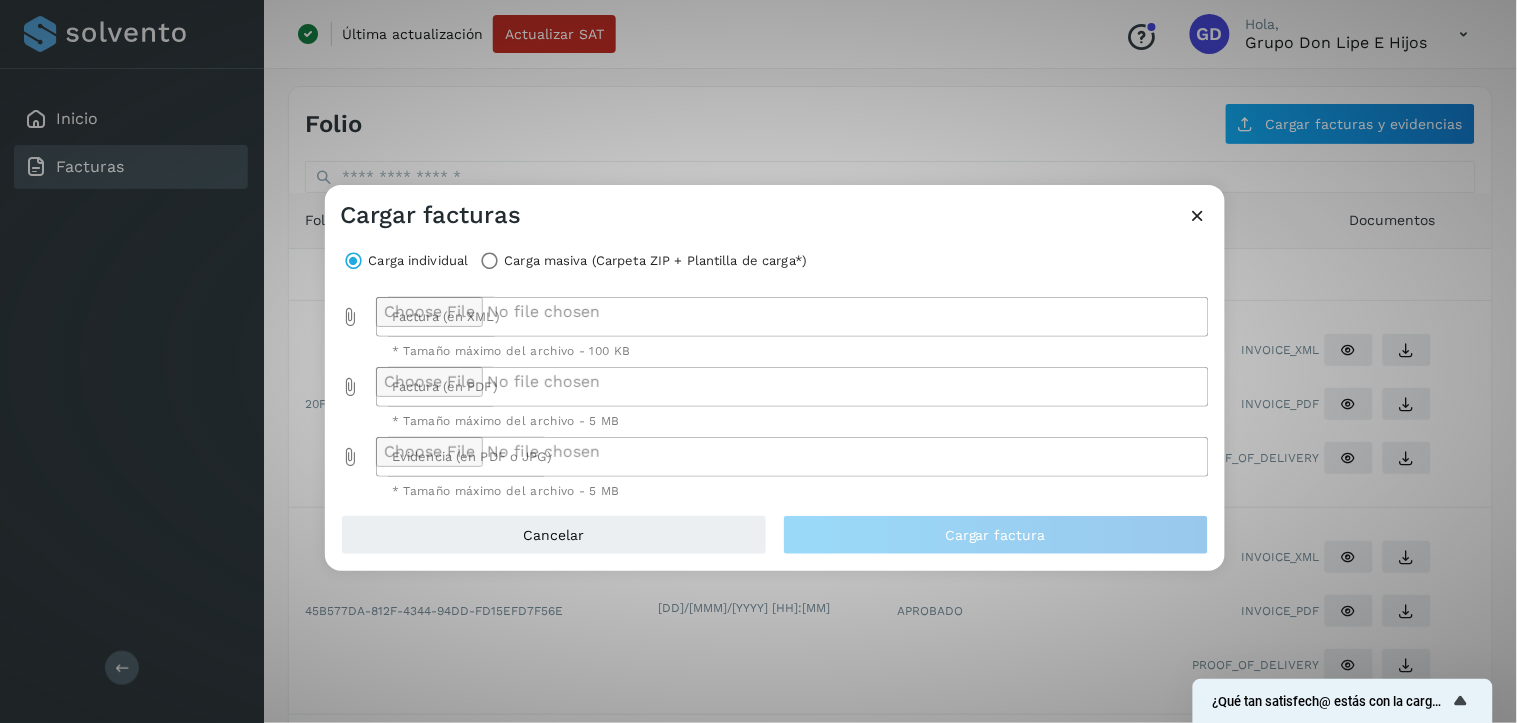 type on "**********" 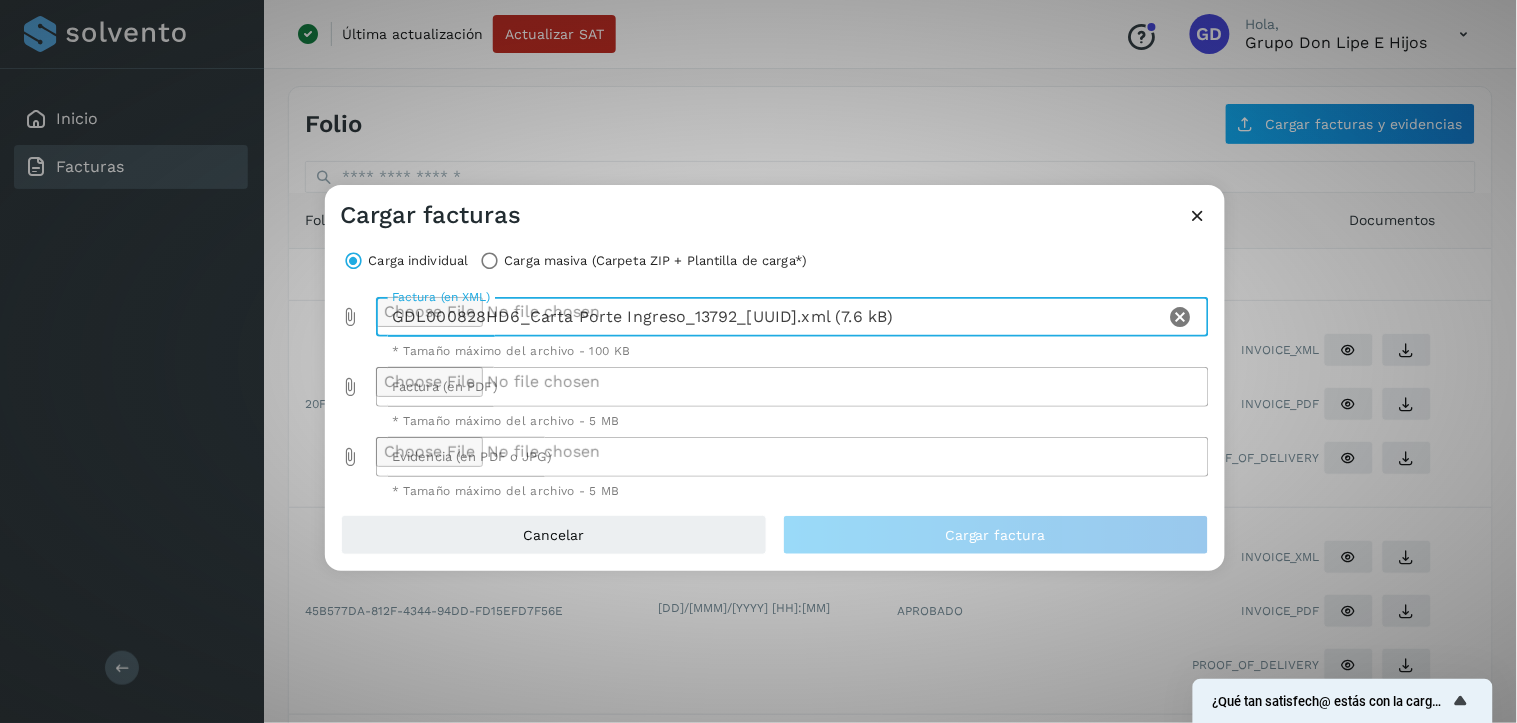 click at bounding box center (351, 387) 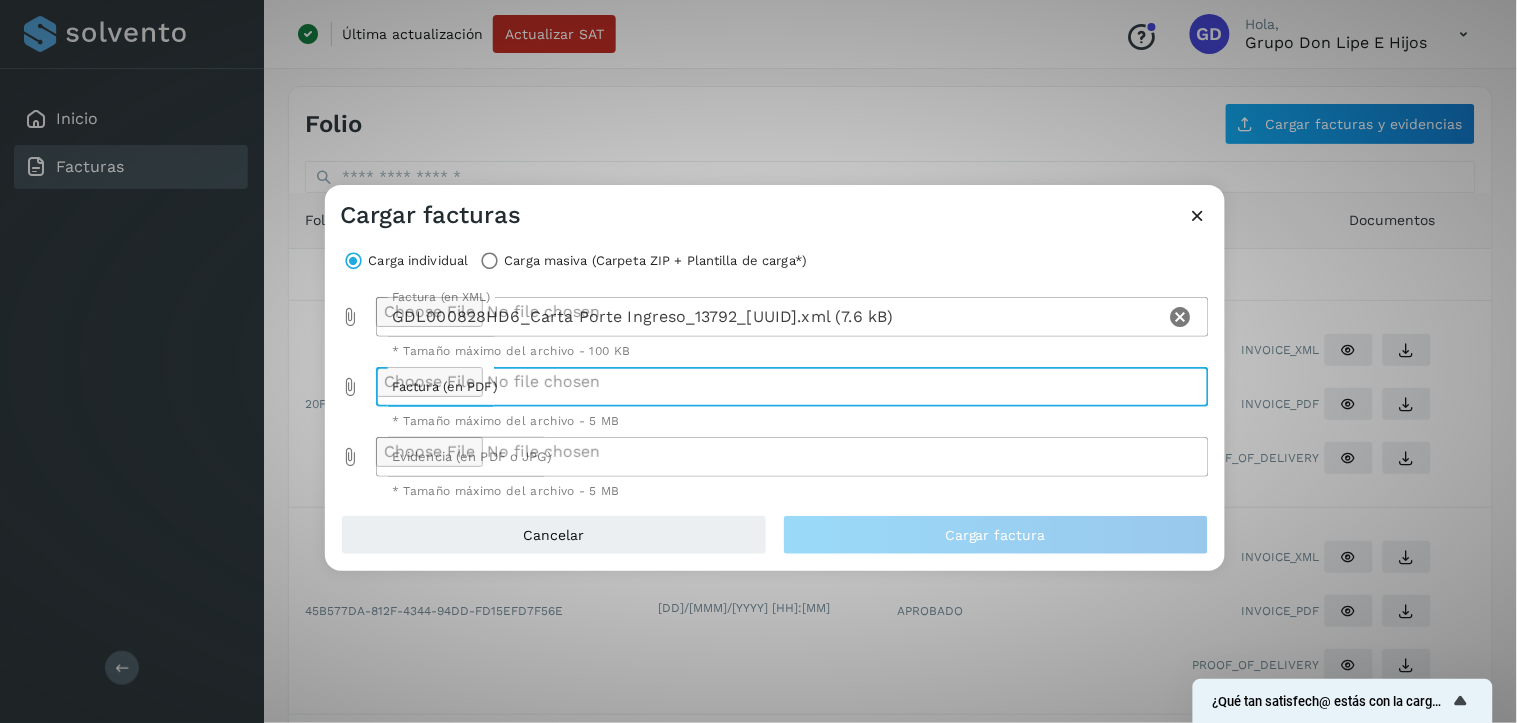 type on "**********" 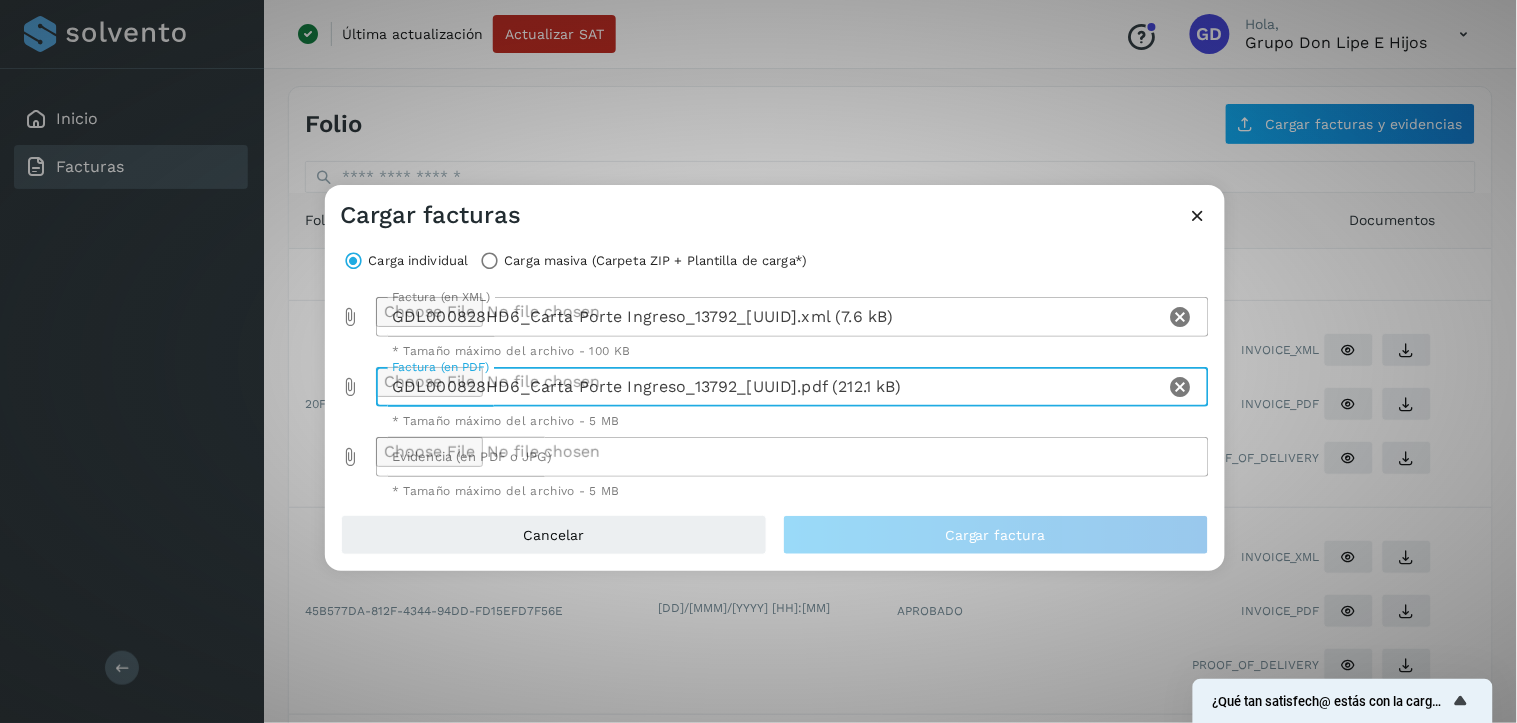 click at bounding box center [351, 457] 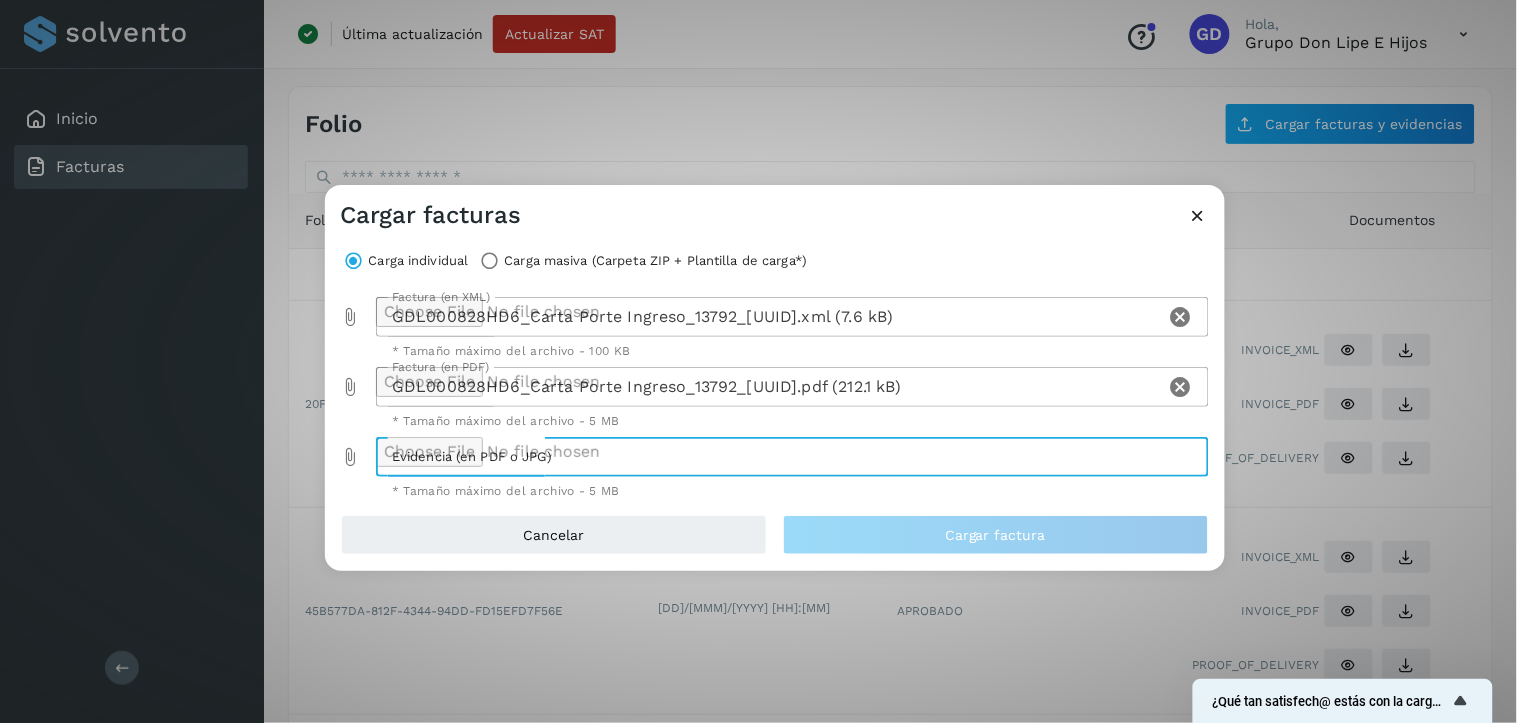 type on "**********" 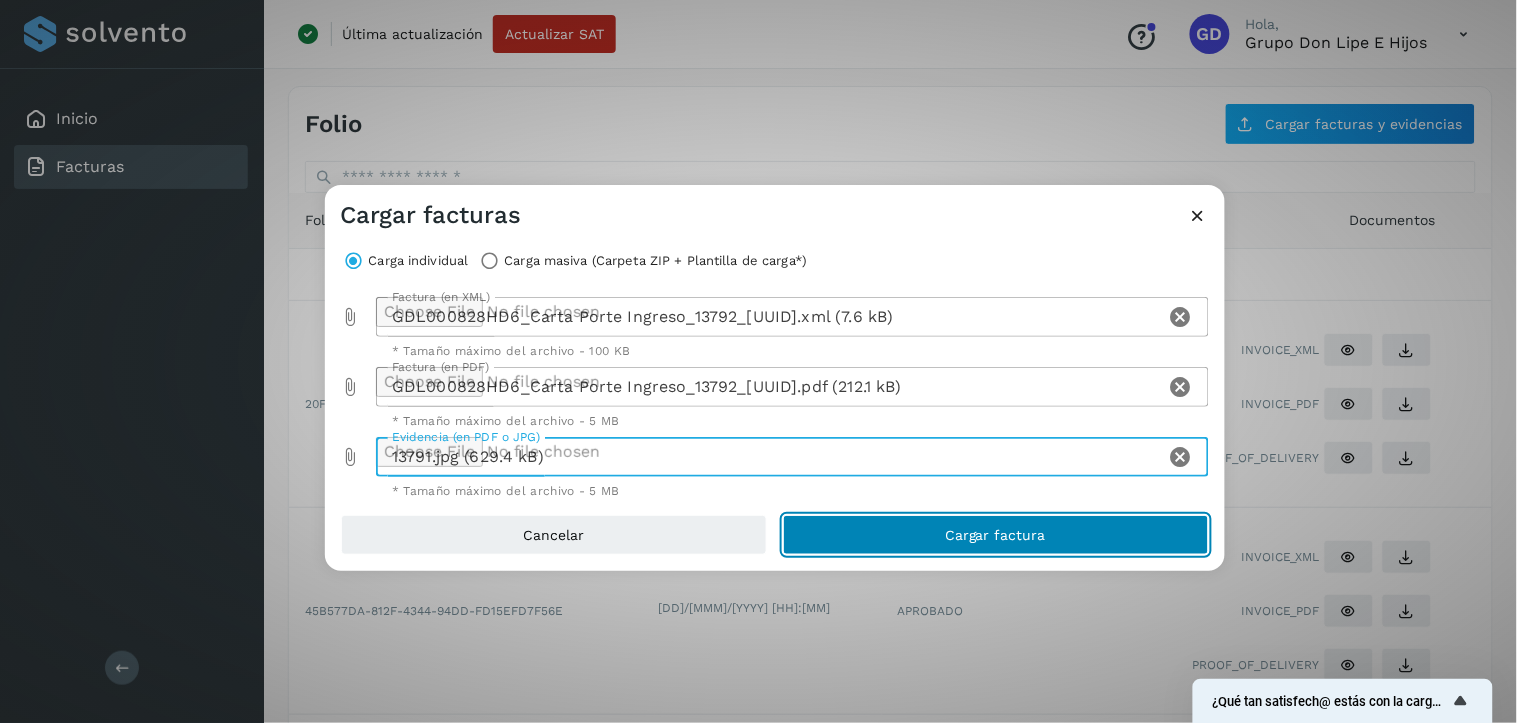 click on "Cargar factura" 